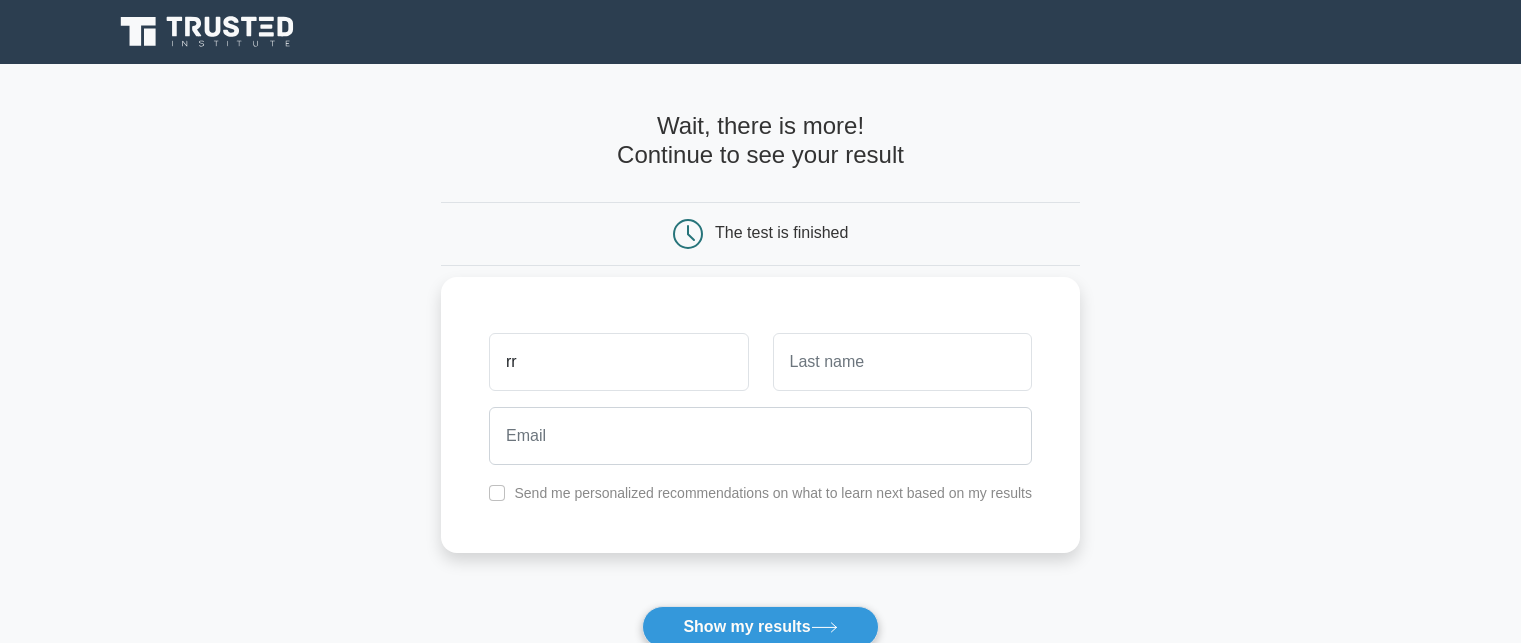 scroll, scrollTop: 0, scrollLeft: 0, axis: both 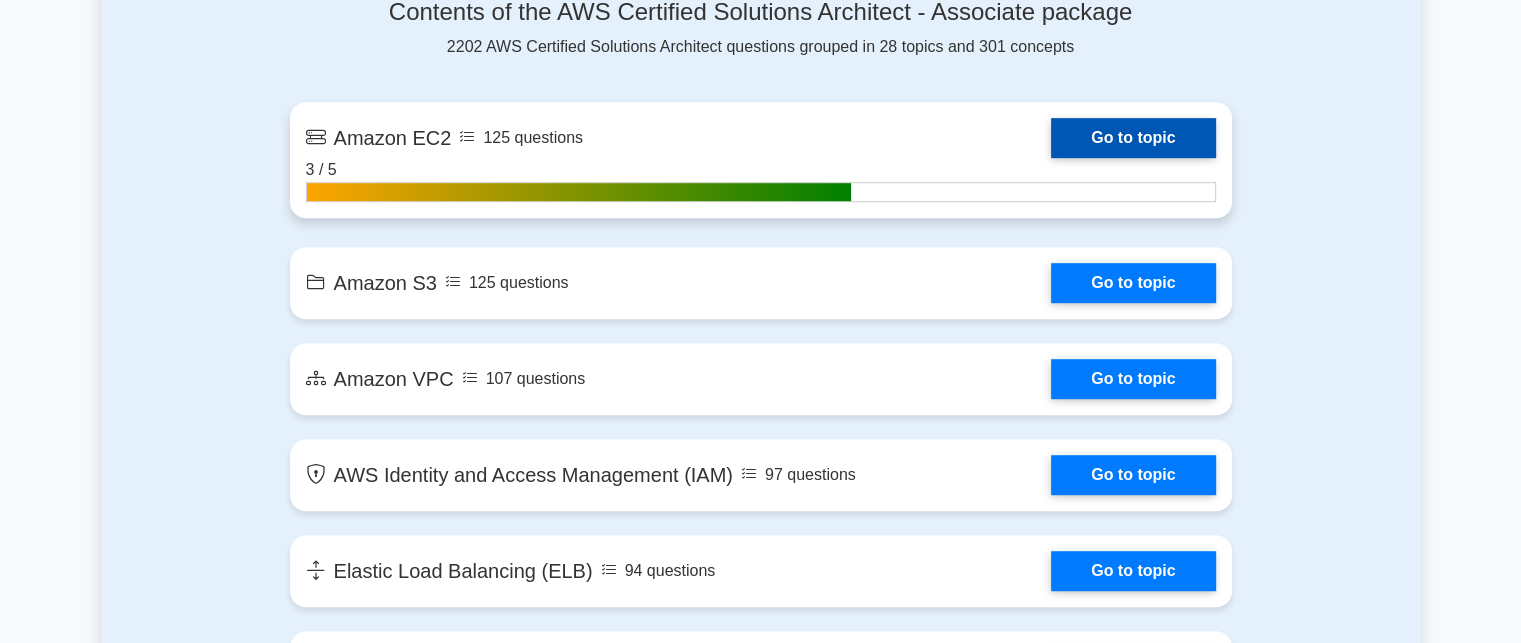 click on "Go to topic" at bounding box center [1133, 138] 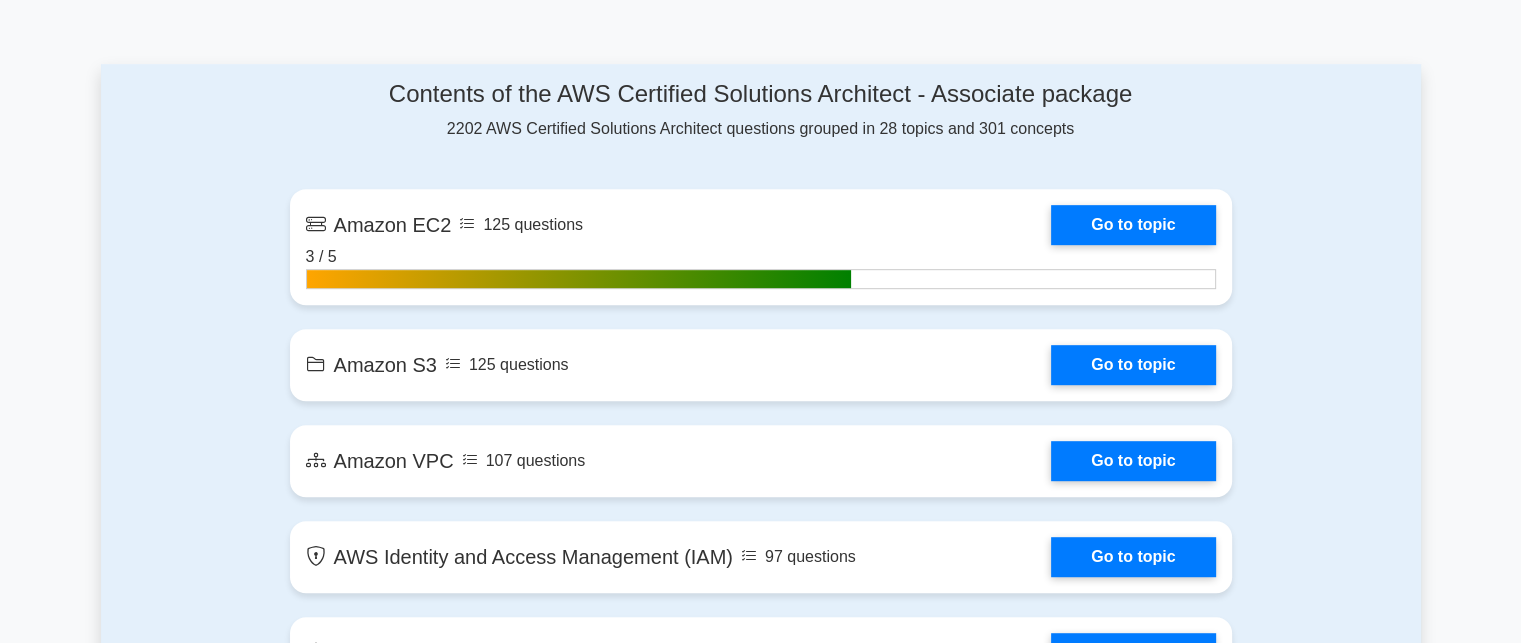 scroll, scrollTop: 1048, scrollLeft: 0, axis: vertical 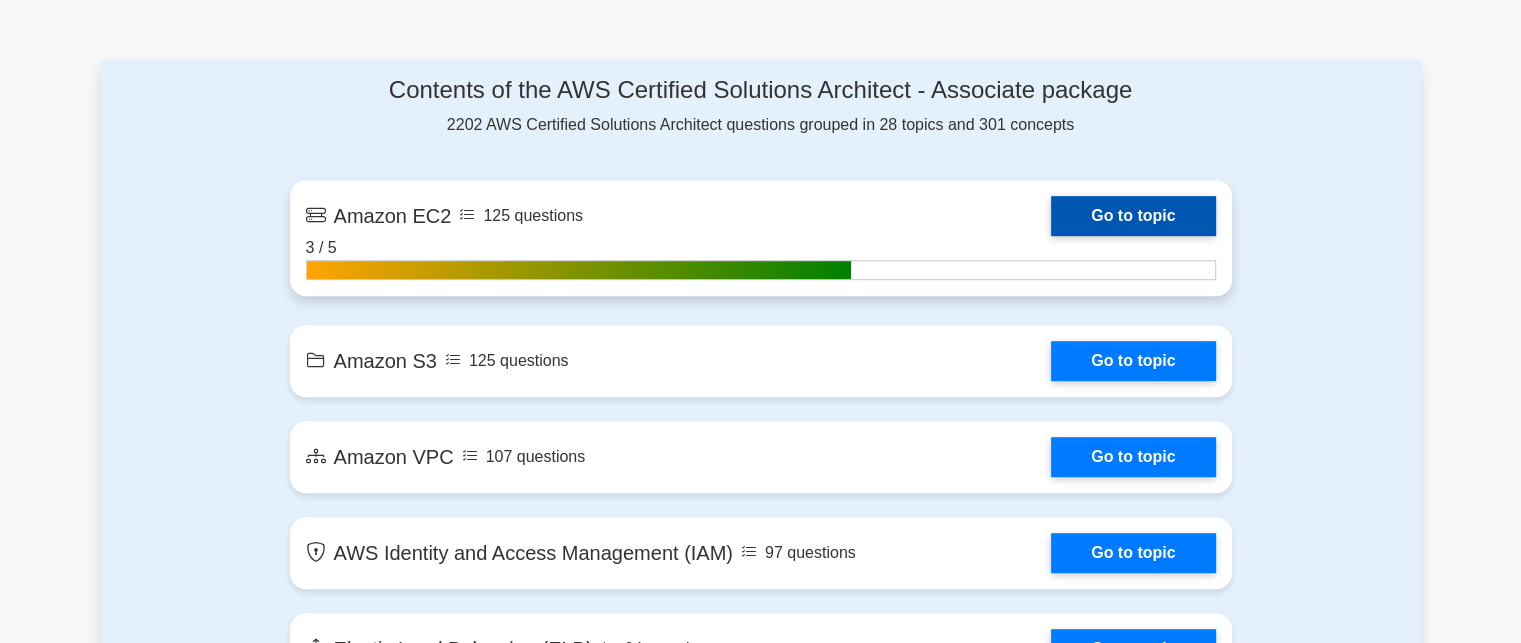 click on "Go to topic" at bounding box center (1133, 216) 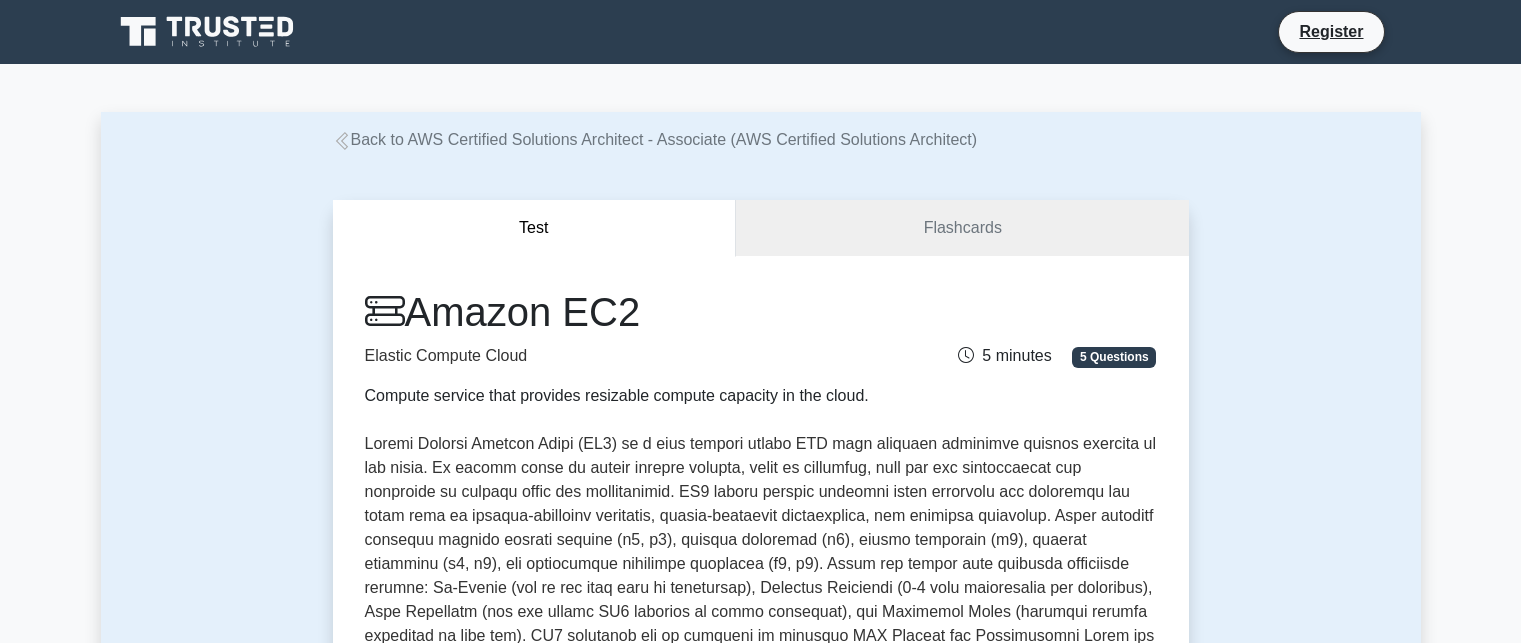 scroll, scrollTop: 0, scrollLeft: 0, axis: both 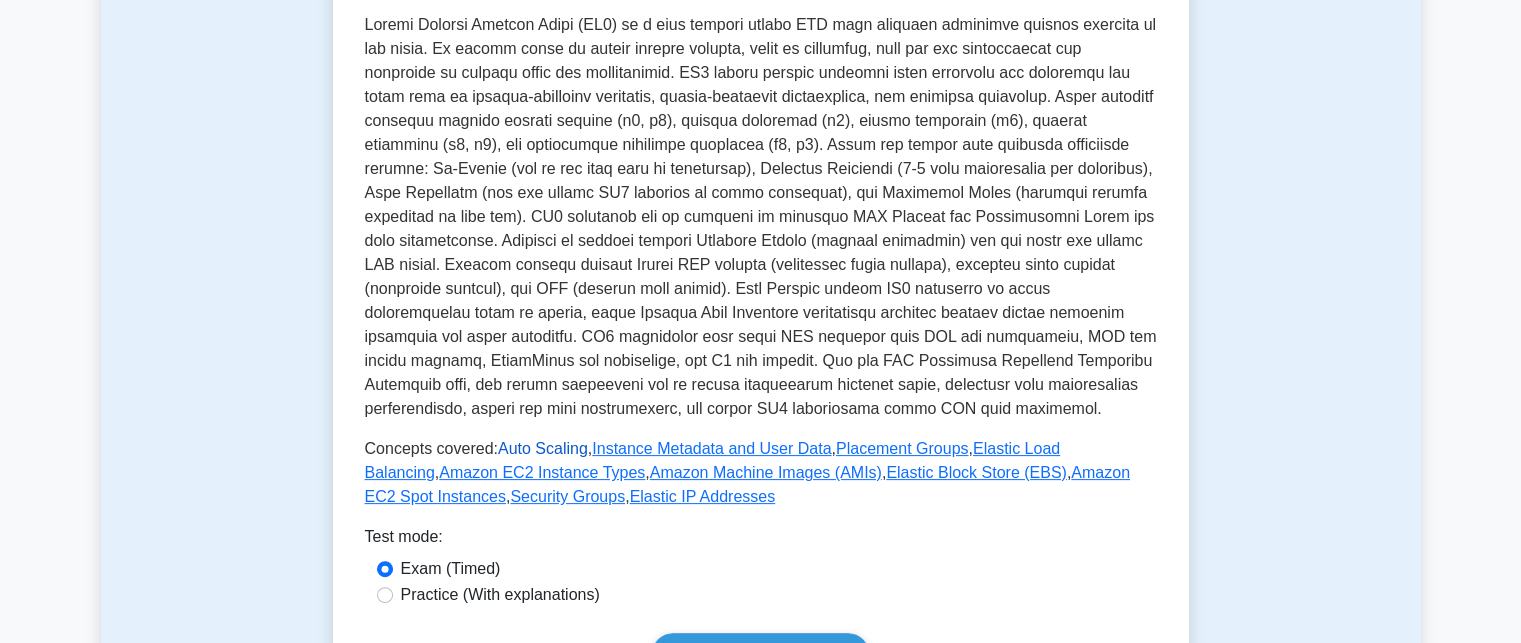 click on "Auto Scaling" at bounding box center (543, 448) 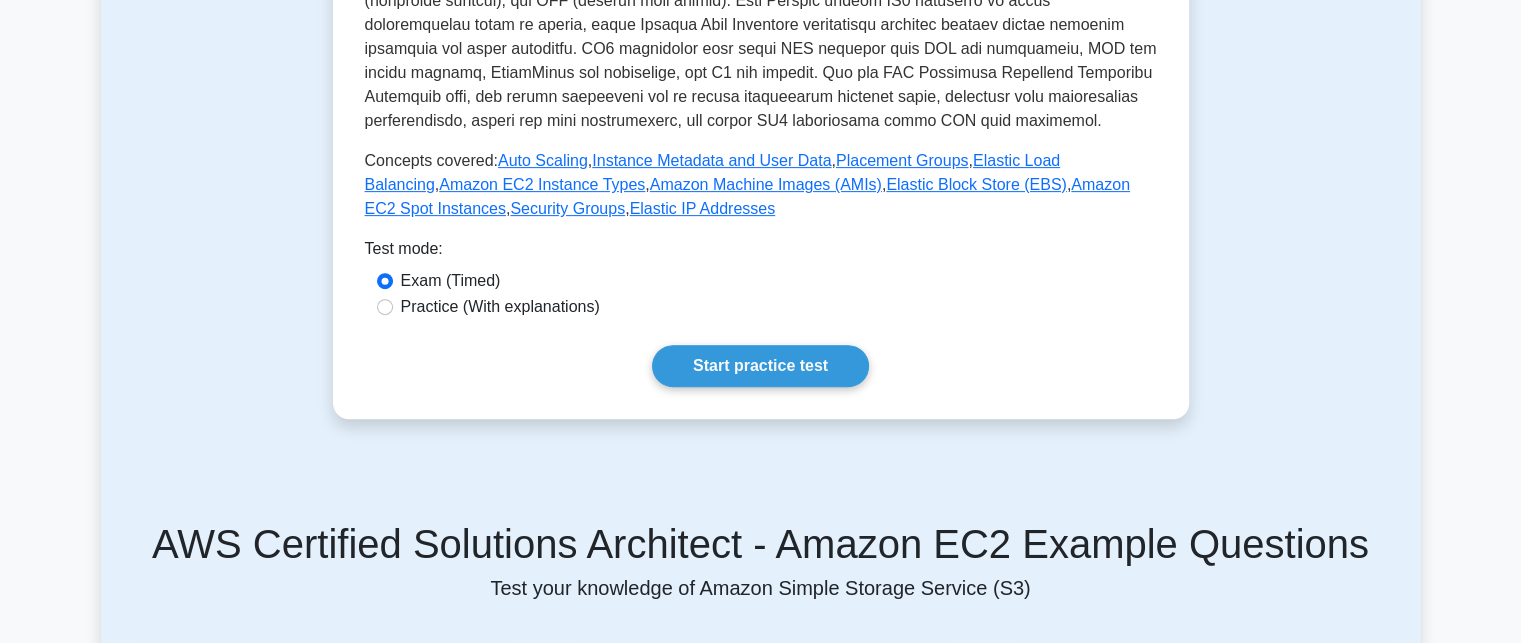 scroll, scrollTop: 700, scrollLeft: 0, axis: vertical 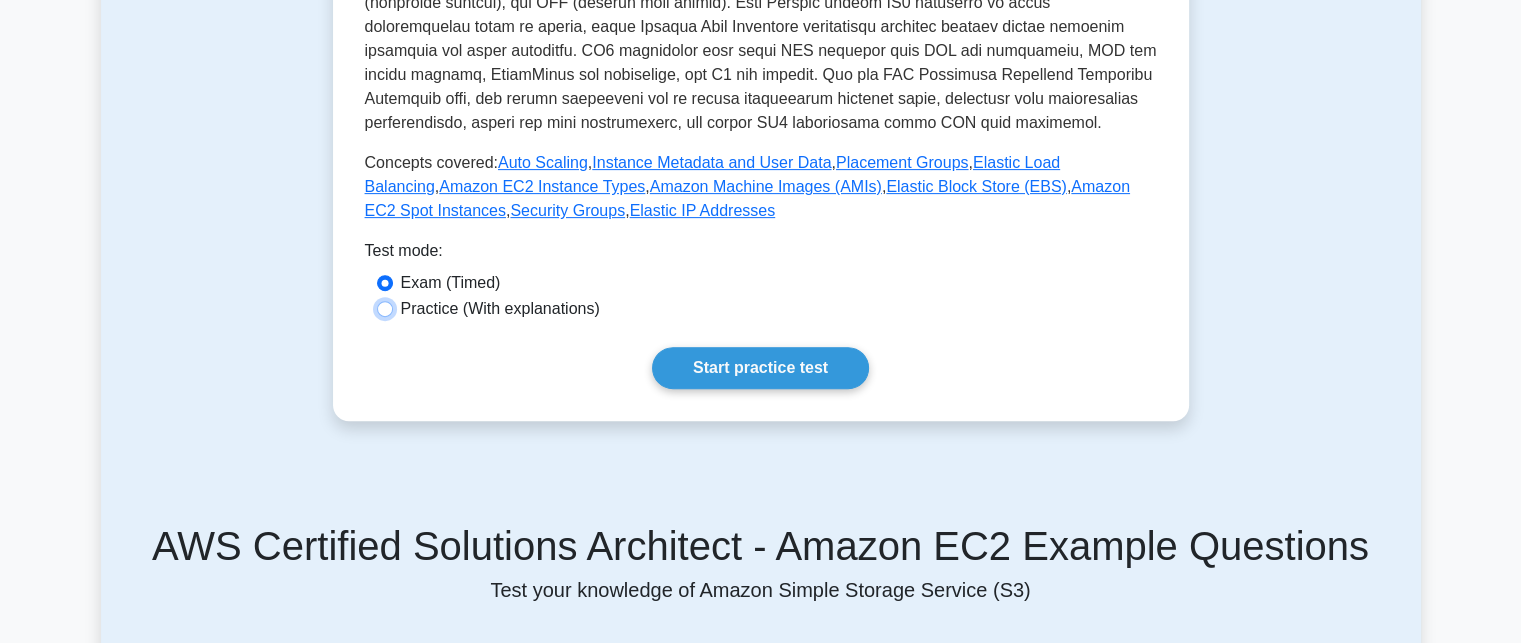 click on "Practice (With explanations)" at bounding box center [385, 309] 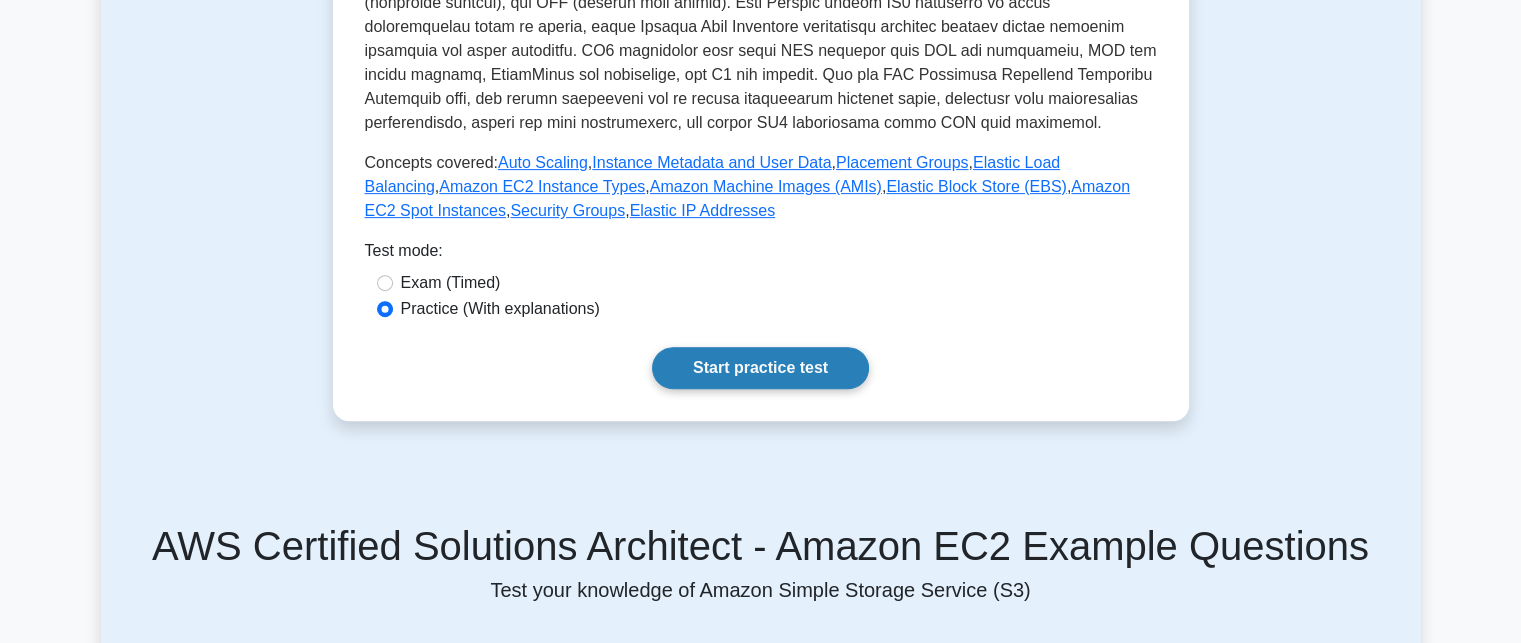 click on "Start practice test" at bounding box center (760, 368) 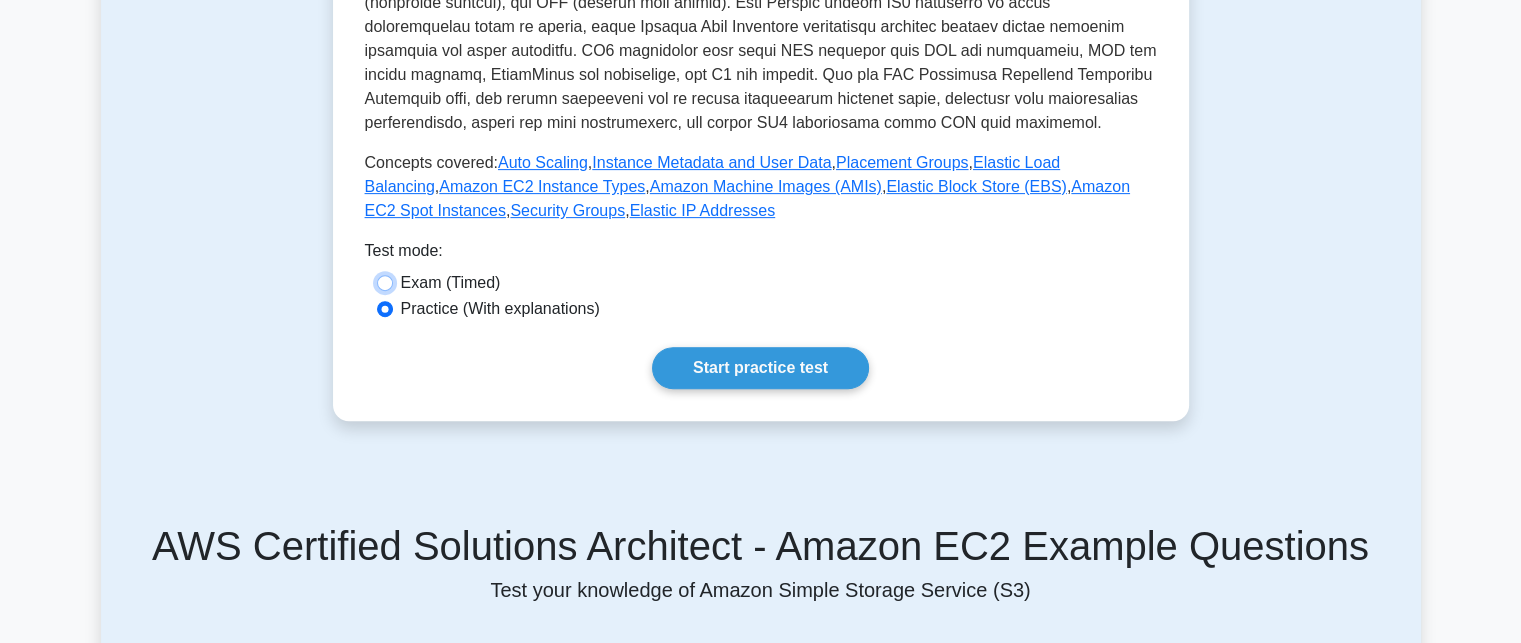 click on "Exam (Timed)" at bounding box center (385, 283) 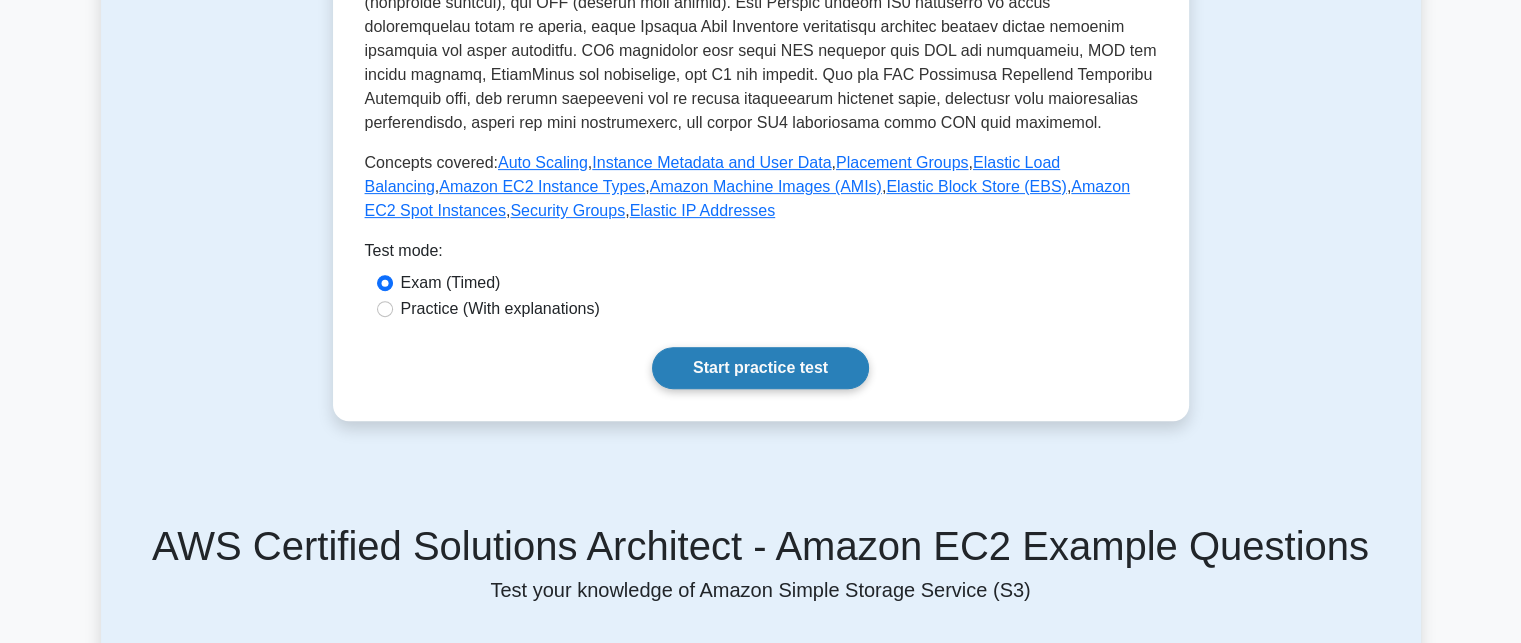 click on "Start practice test" at bounding box center (760, 368) 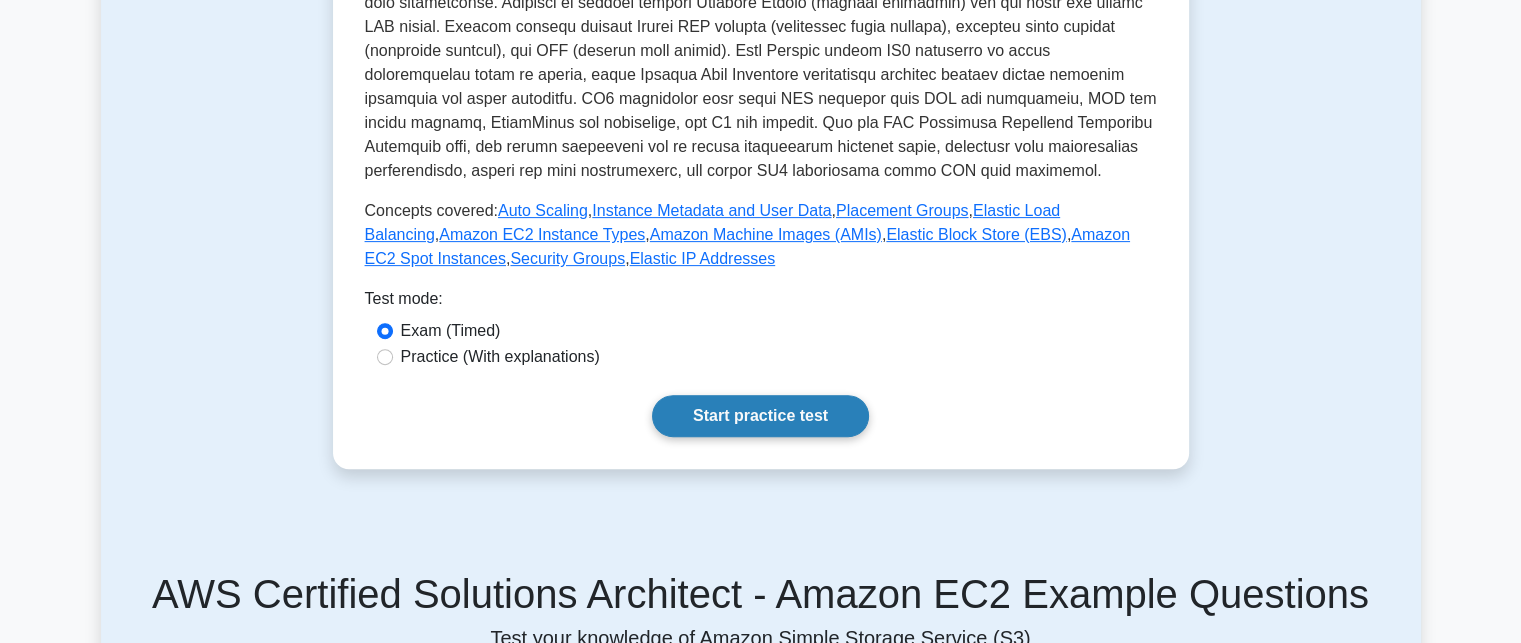 scroll, scrollTop: 654, scrollLeft: 0, axis: vertical 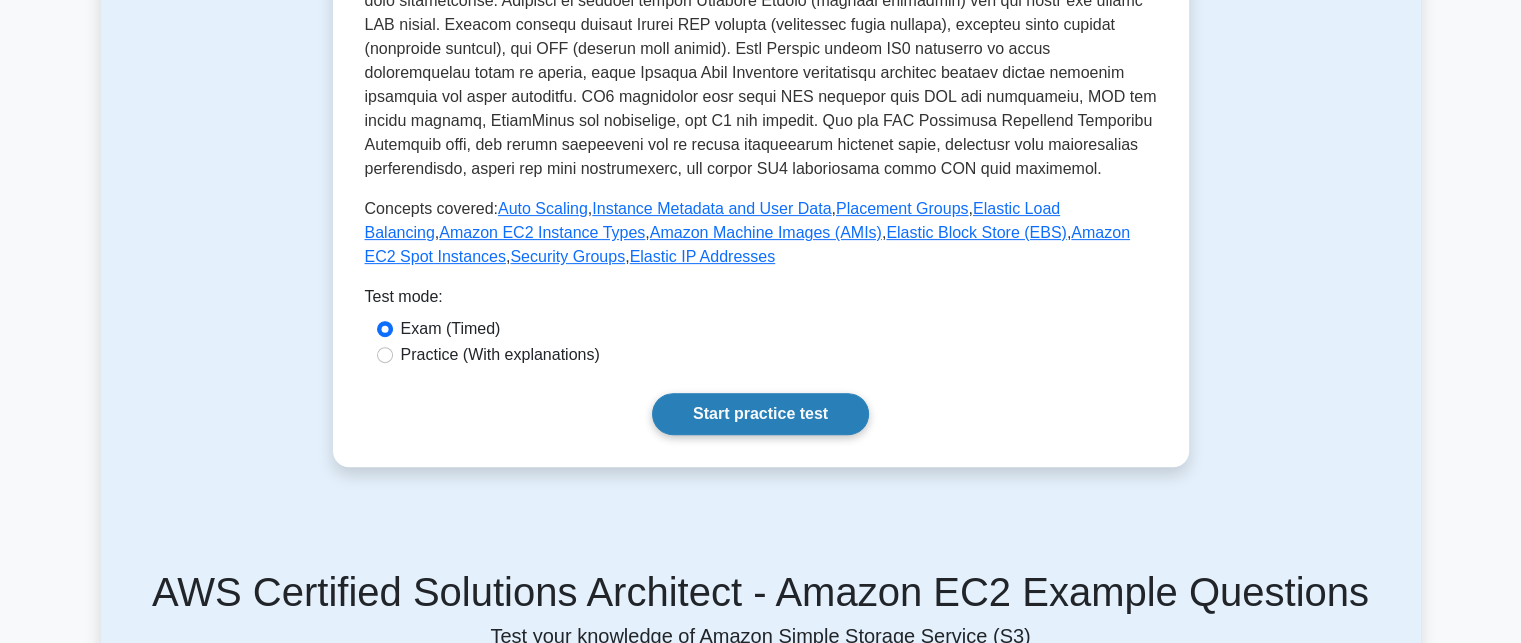 click on "Start practice test" at bounding box center [760, 414] 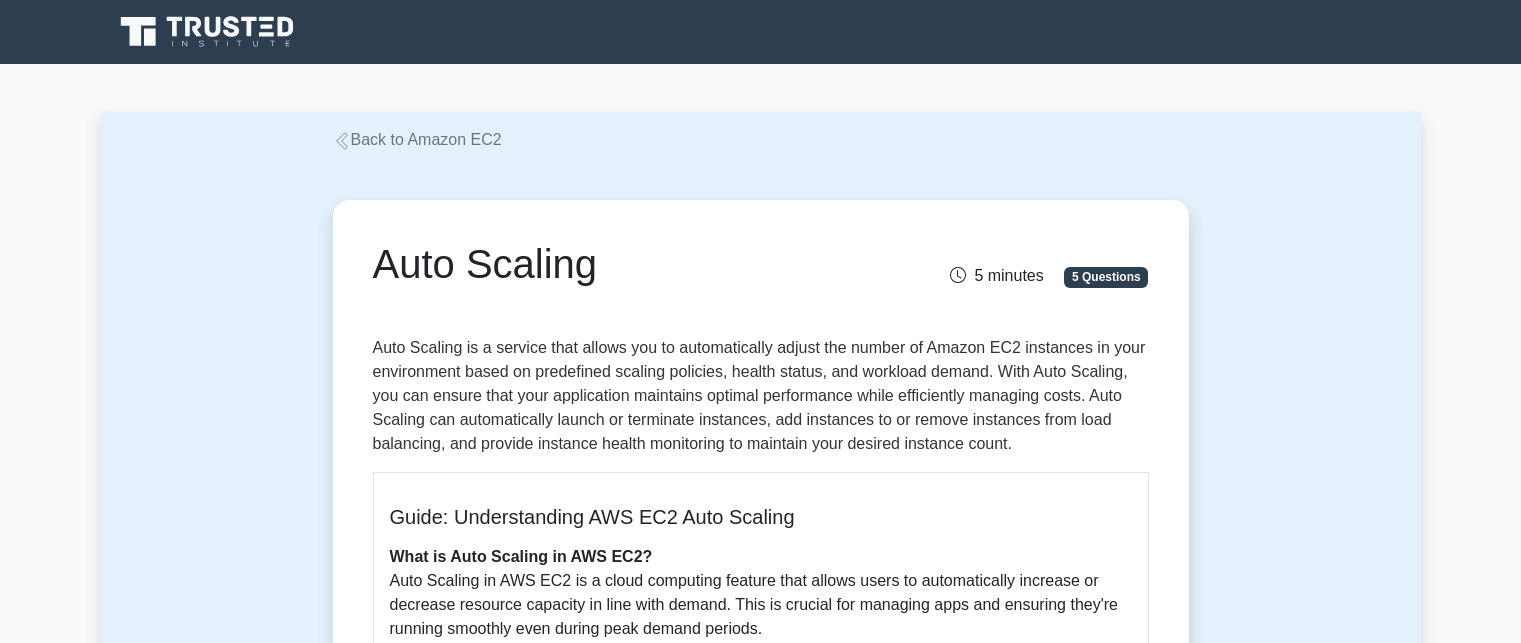 scroll, scrollTop: 0, scrollLeft: 0, axis: both 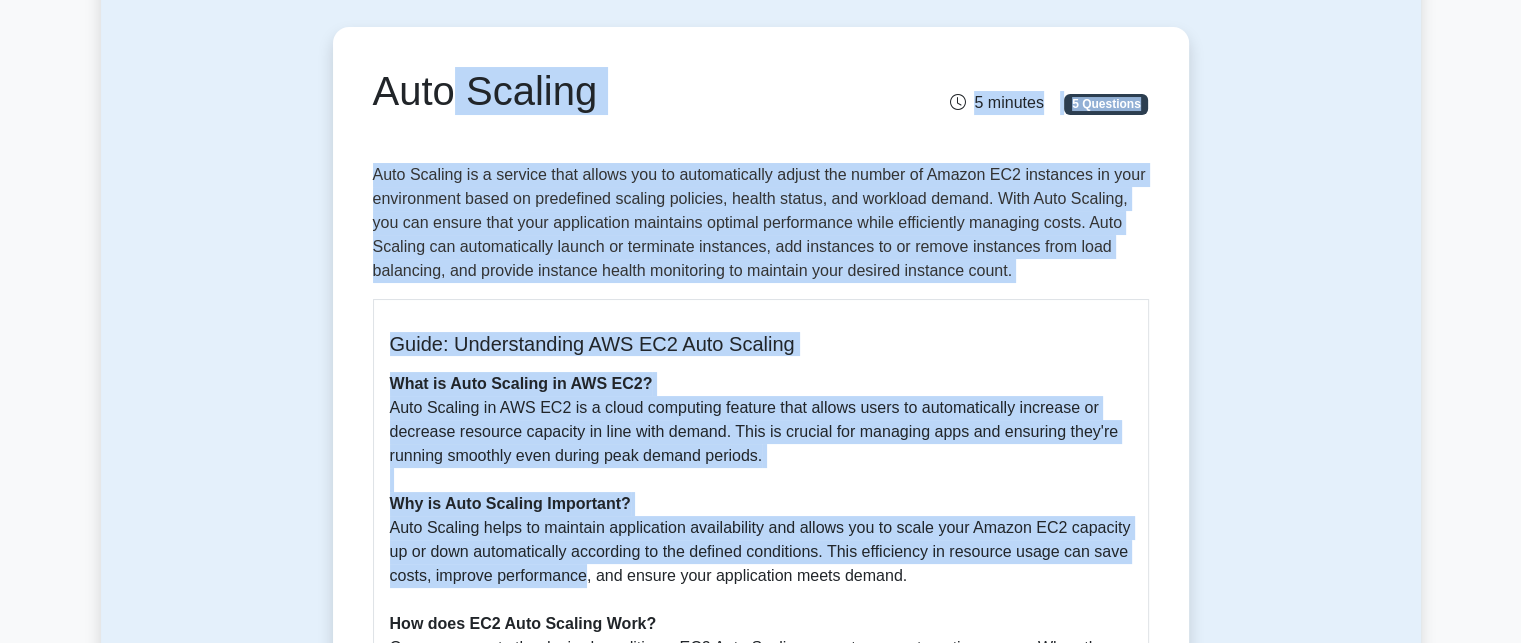 drag, startPoint x: 579, startPoint y: 584, endPoint x: 437, endPoint y: 119, distance: 486.19852 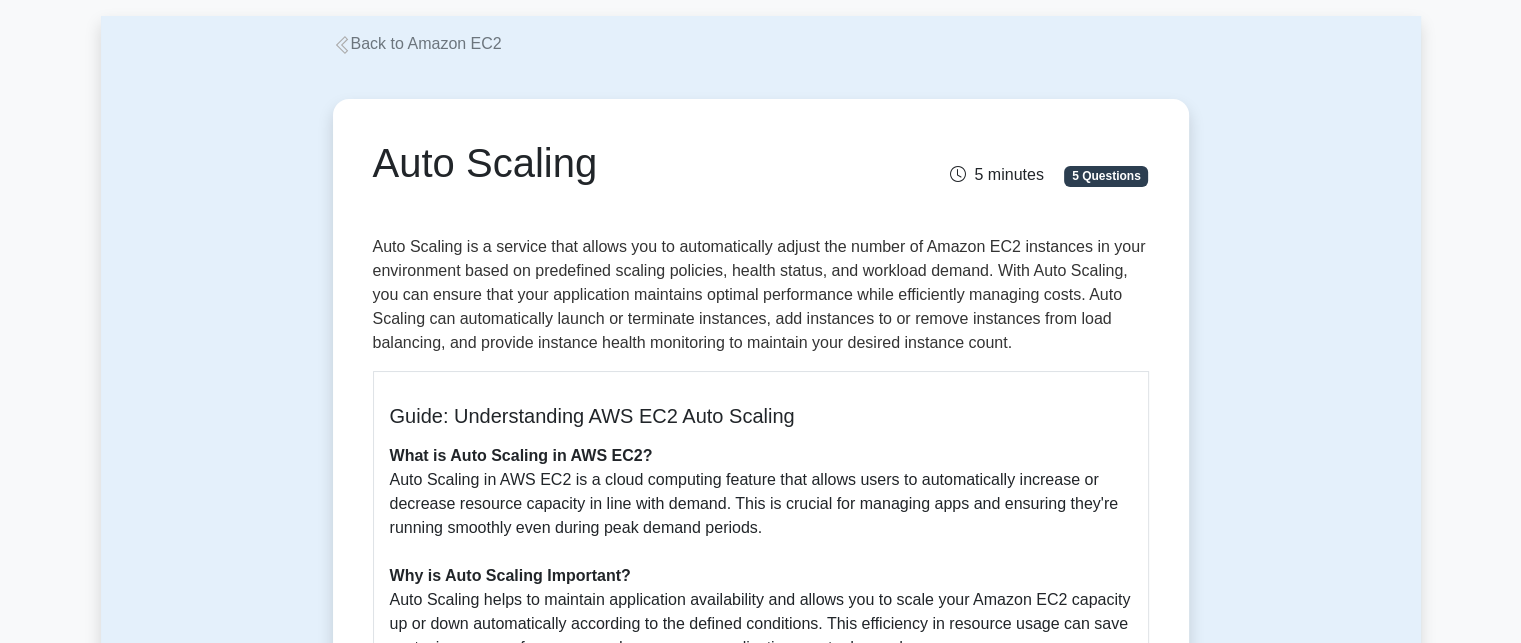 scroll, scrollTop: 96, scrollLeft: 0, axis: vertical 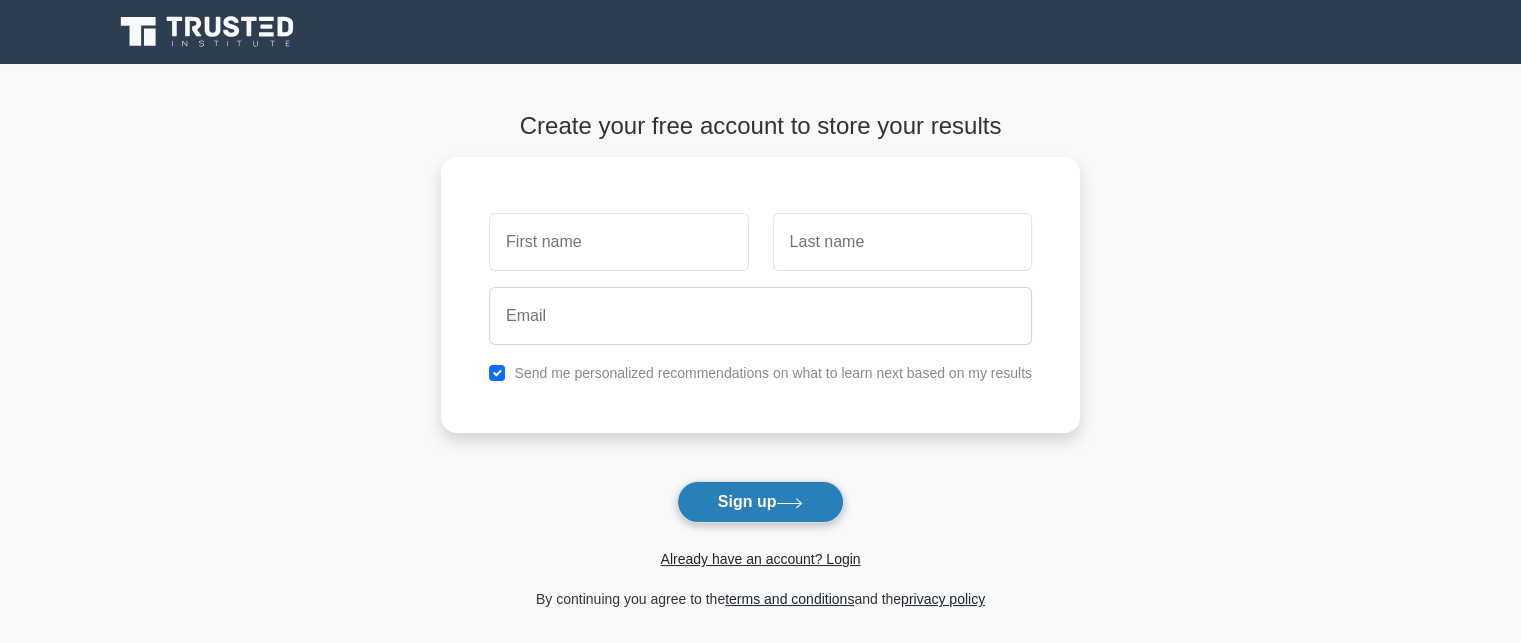 click on "Sign up" at bounding box center (761, 502) 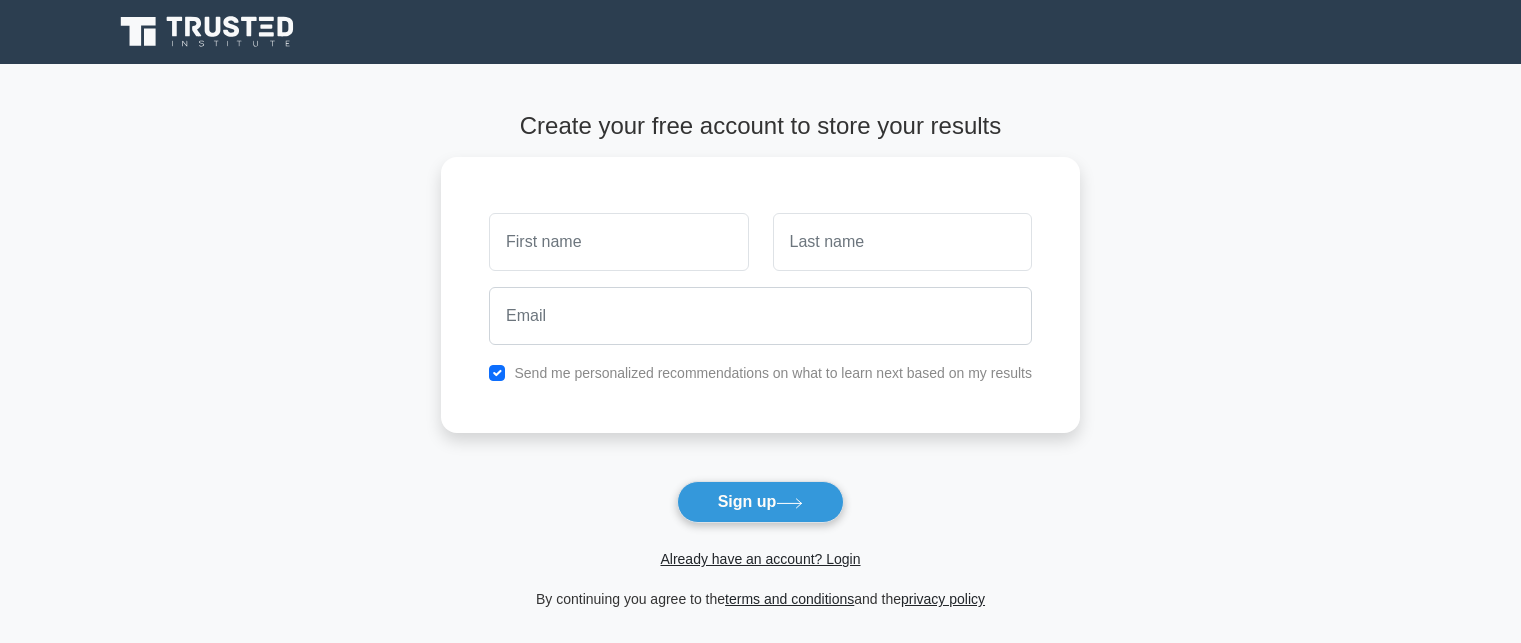 scroll, scrollTop: 236, scrollLeft: 0, axis: vertical 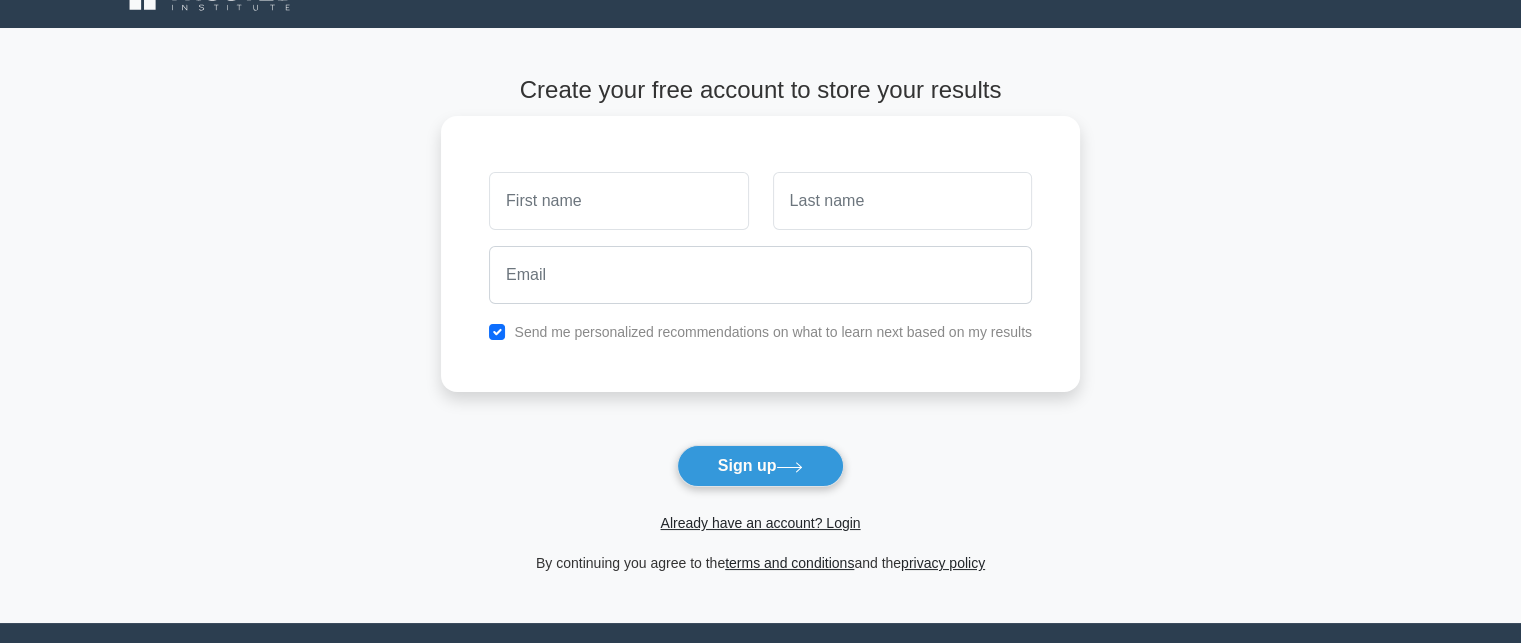 click at bounding box center [618, 201] 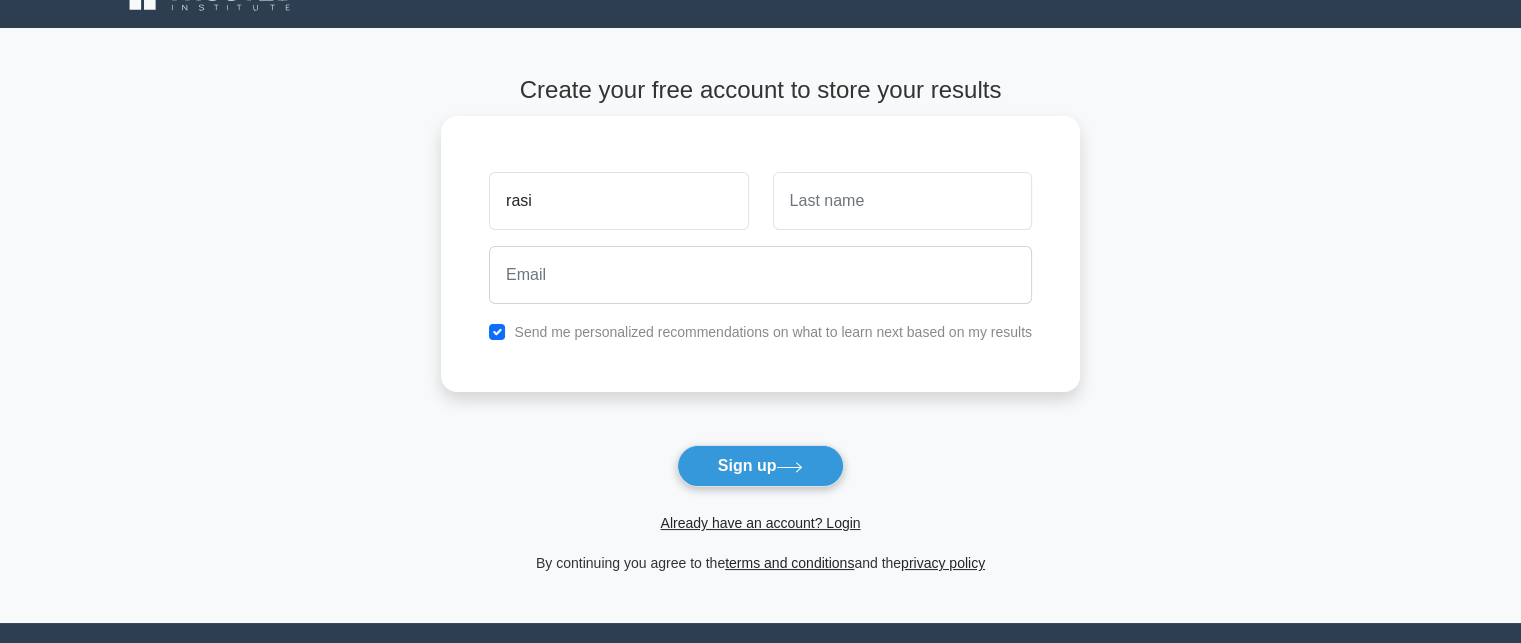 type on "rasi" 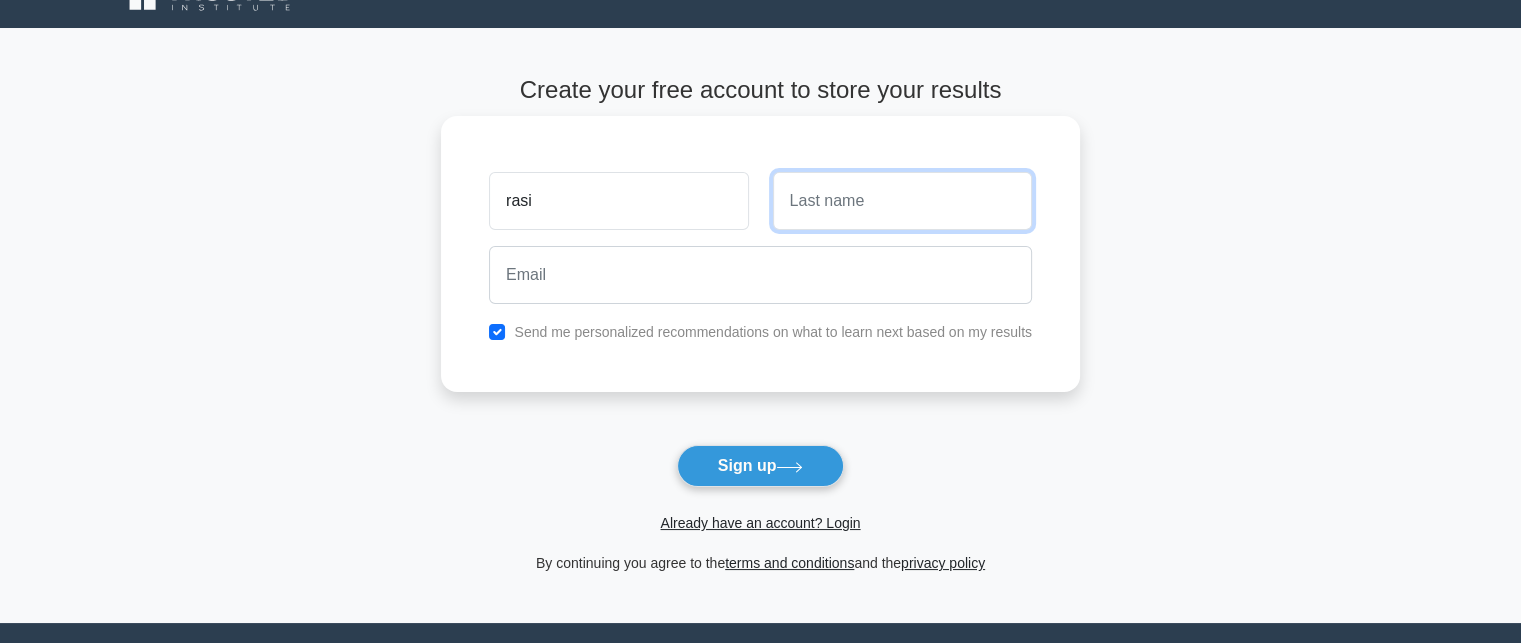 click at bounding box center (902, 201) 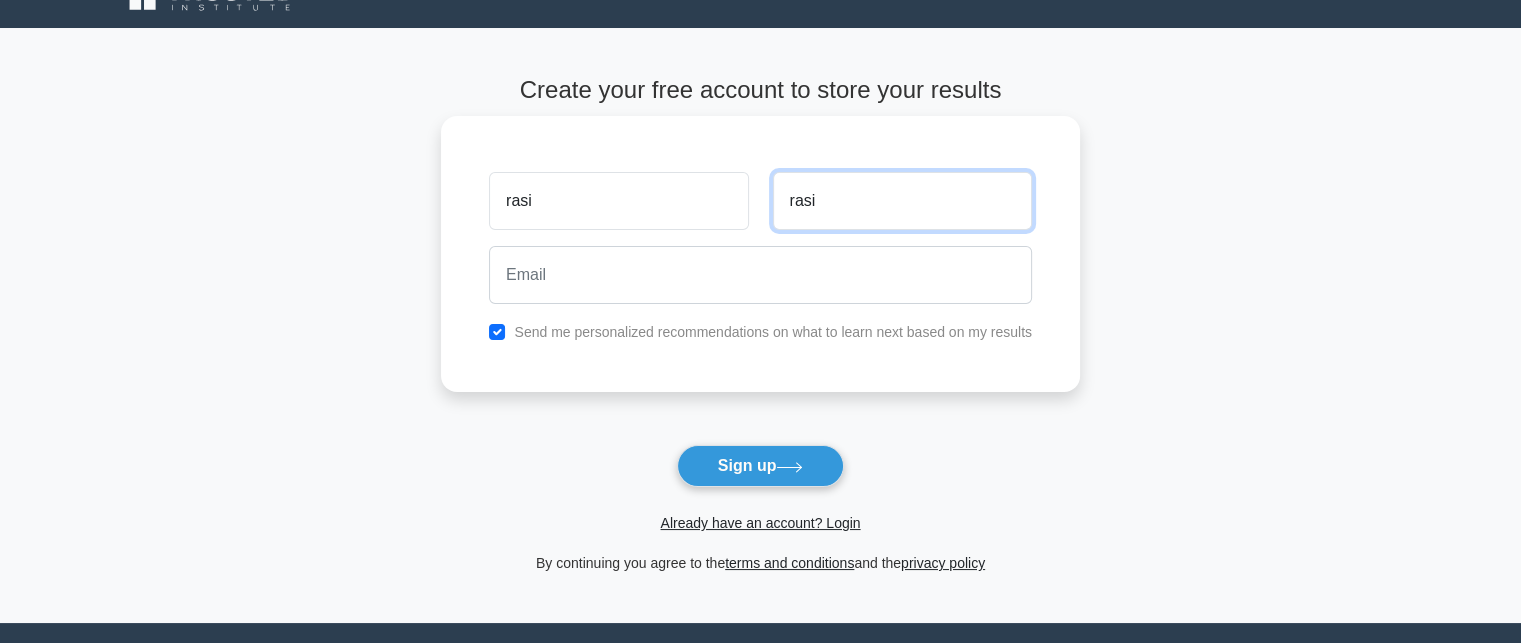type on "rasi" 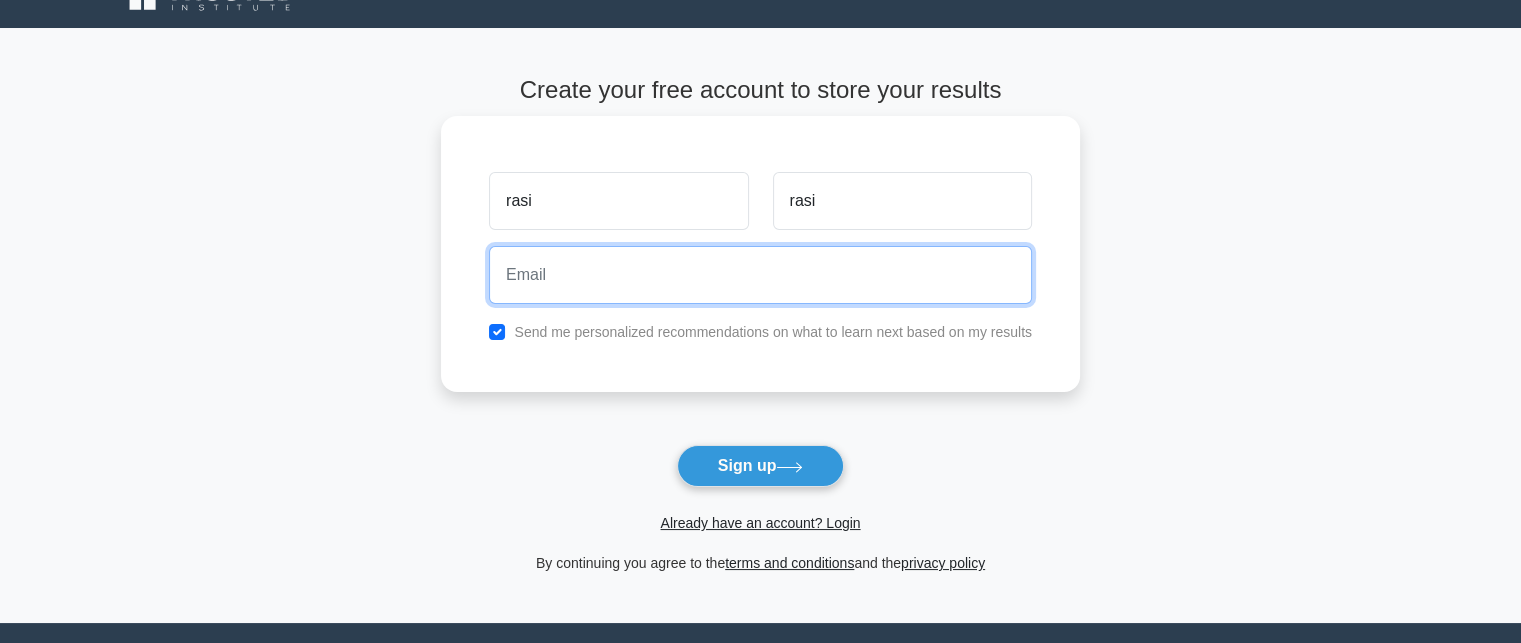 click at bounding box center (760, 275) 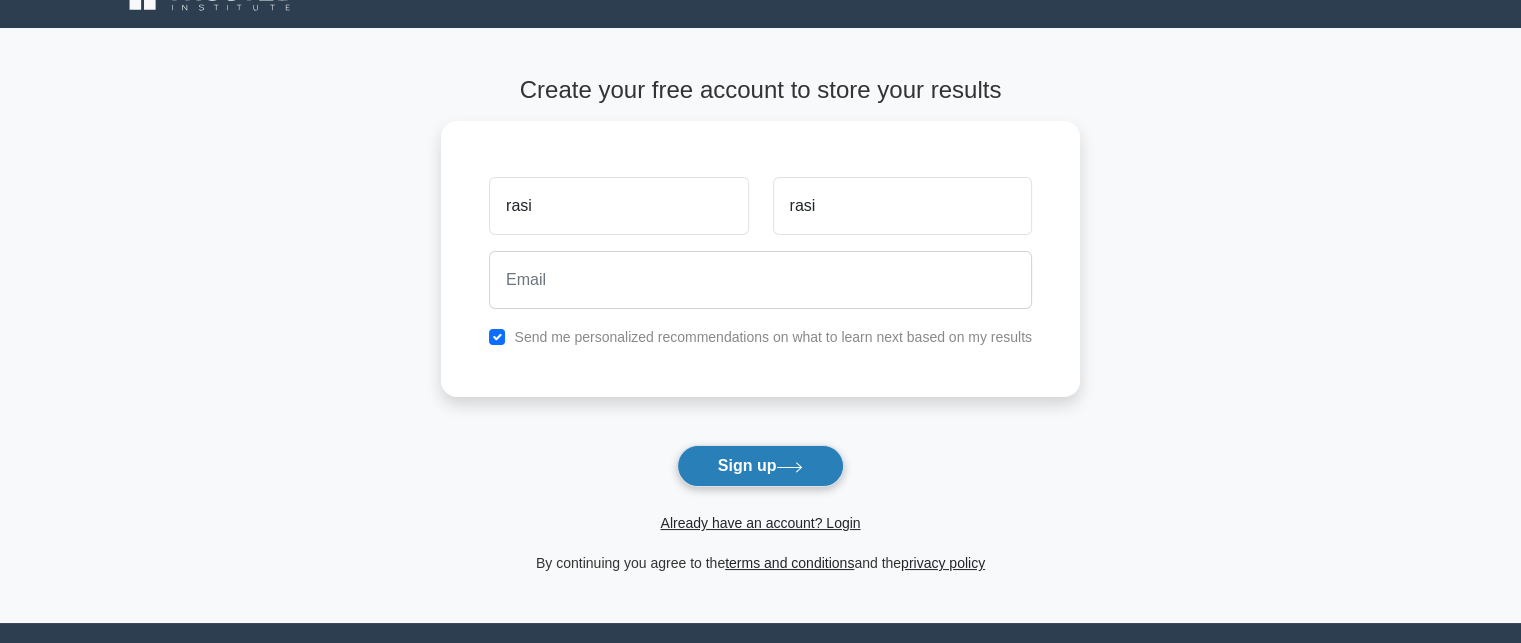 click on "Sign up" at bounding box center (761, 466) 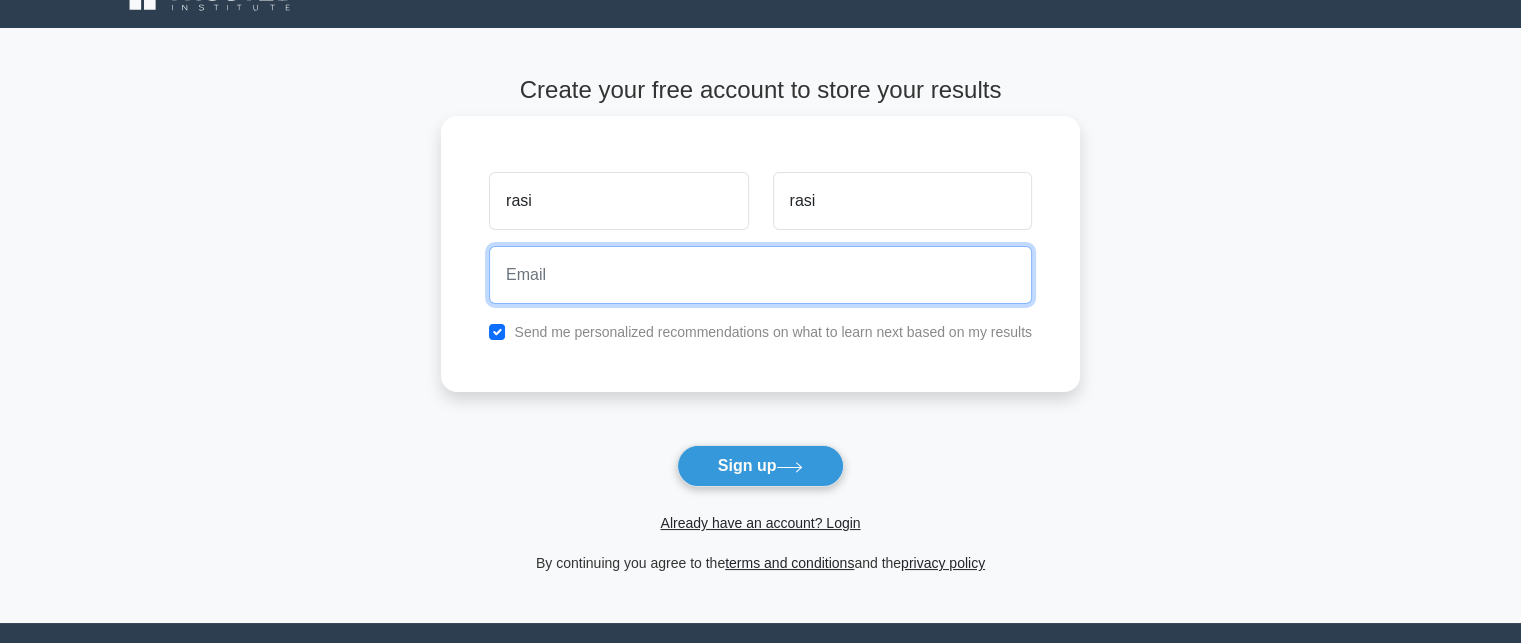 click at bounding box center (760, 275) 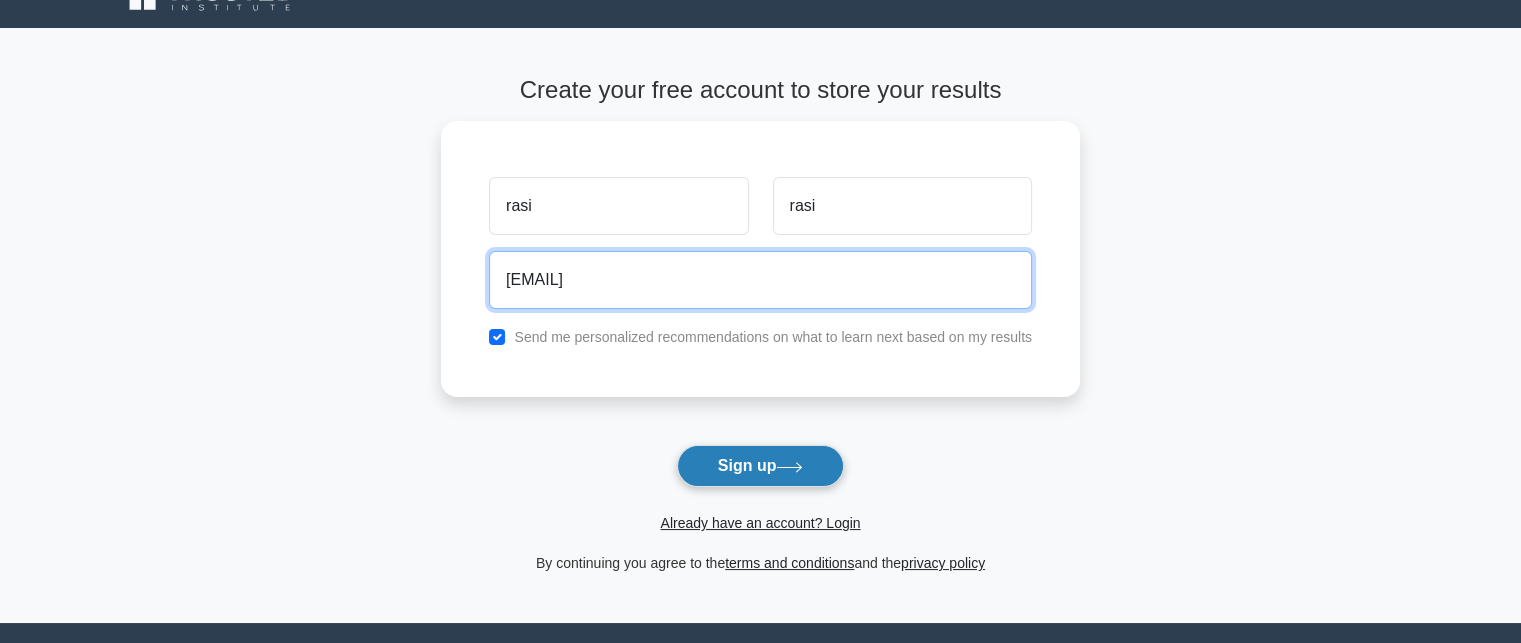 type on "Kitepallirasi@gmail.com" 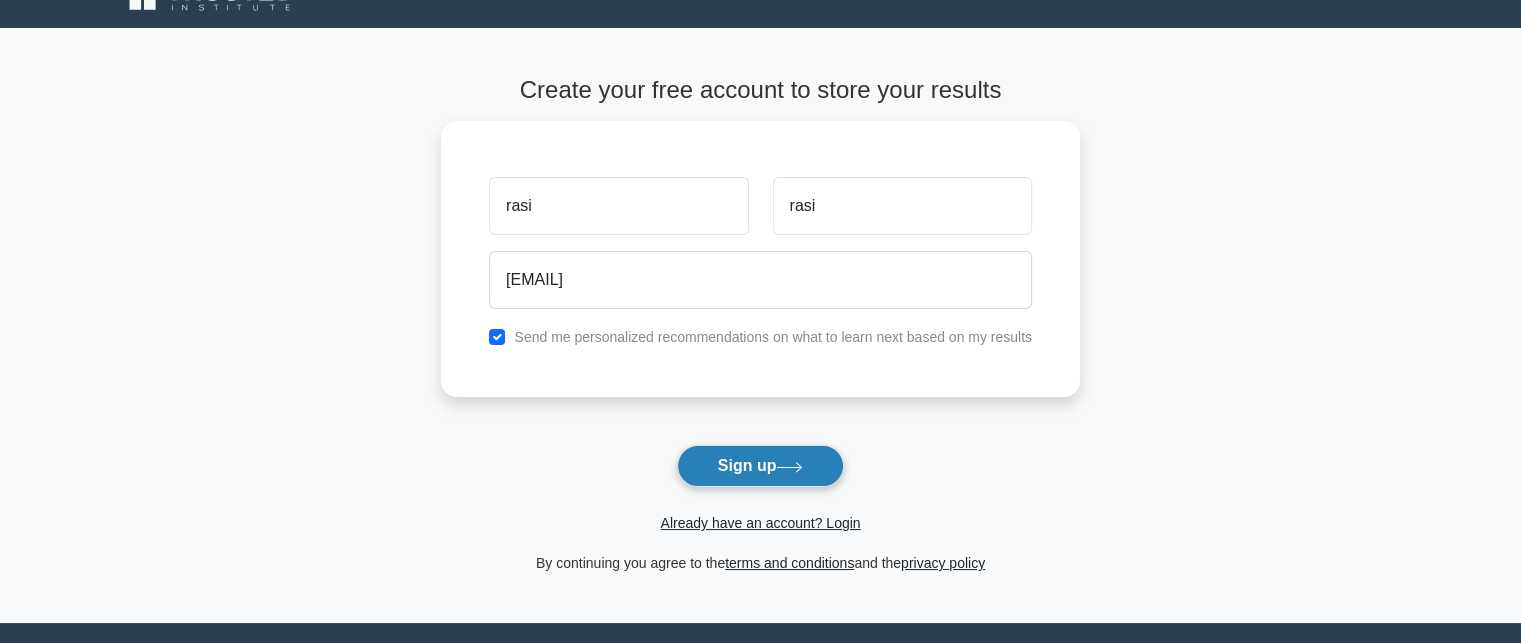 click on "Sign up" at bounding box center [761, 466] 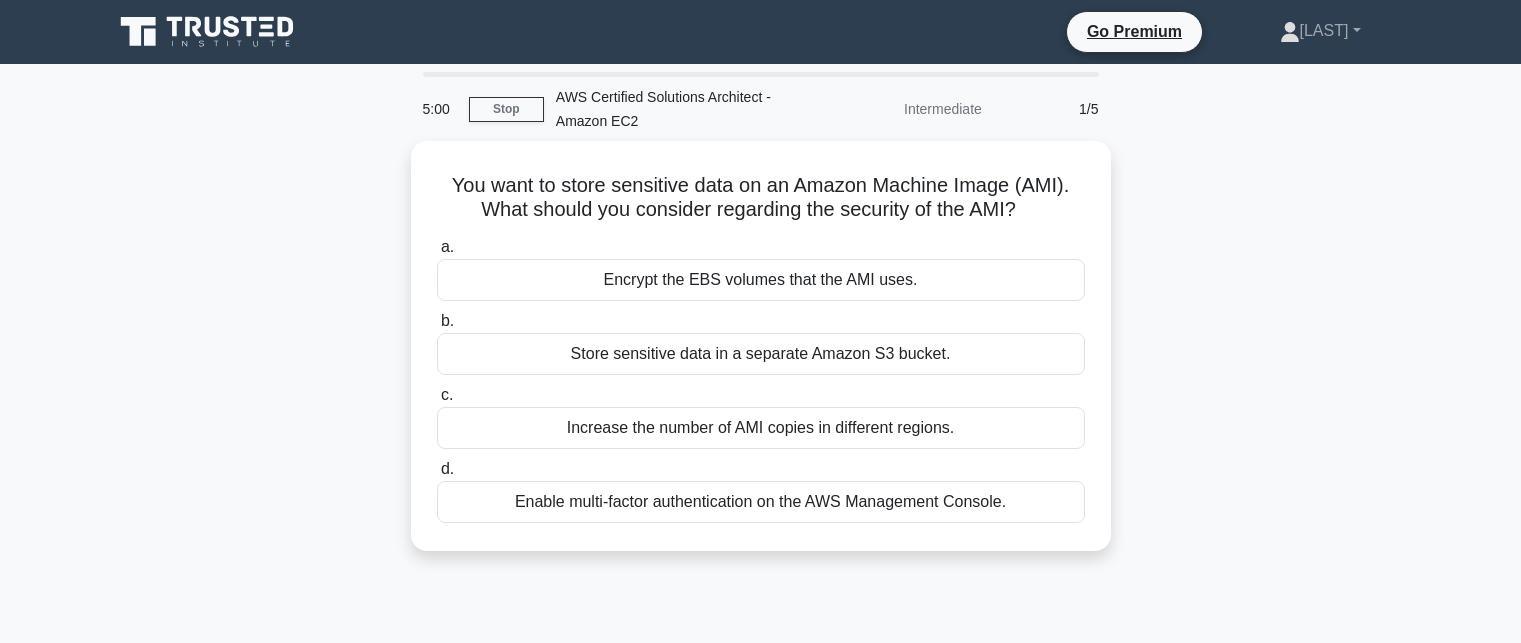 scroll, scrollTop: 0, scrollLeft: 0, axis: both 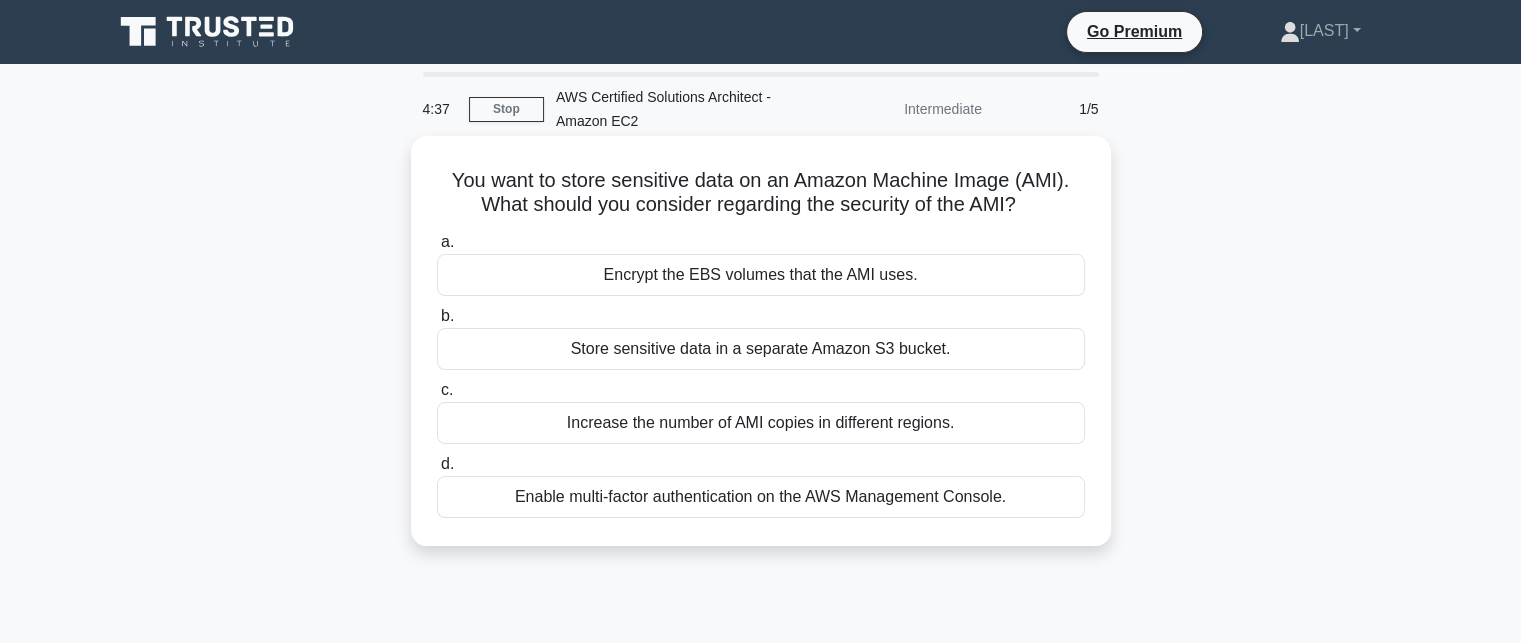 click on "Encrypt the EBS volumes that the AMI uses." at bounding box center (761, 275) 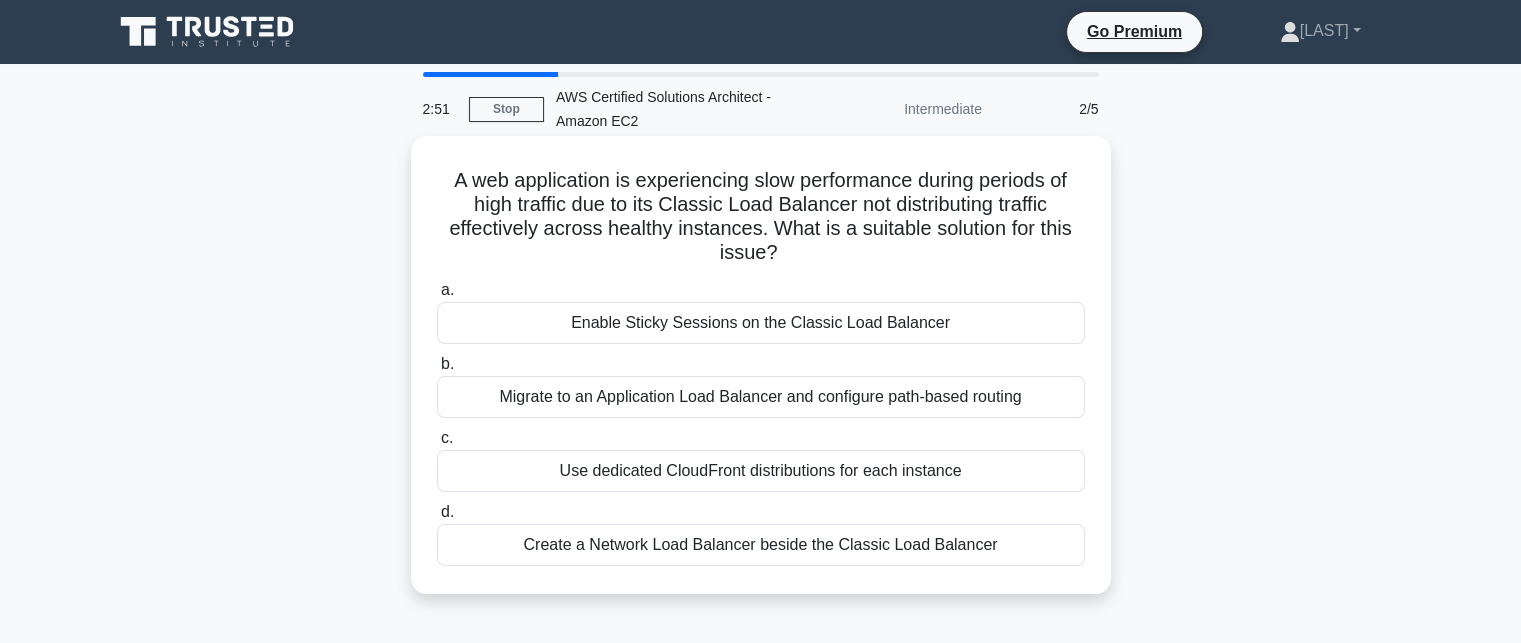 click on "Migrate to an Application Load Balancer and configure path-based routing" at bounding box center [761, 397] 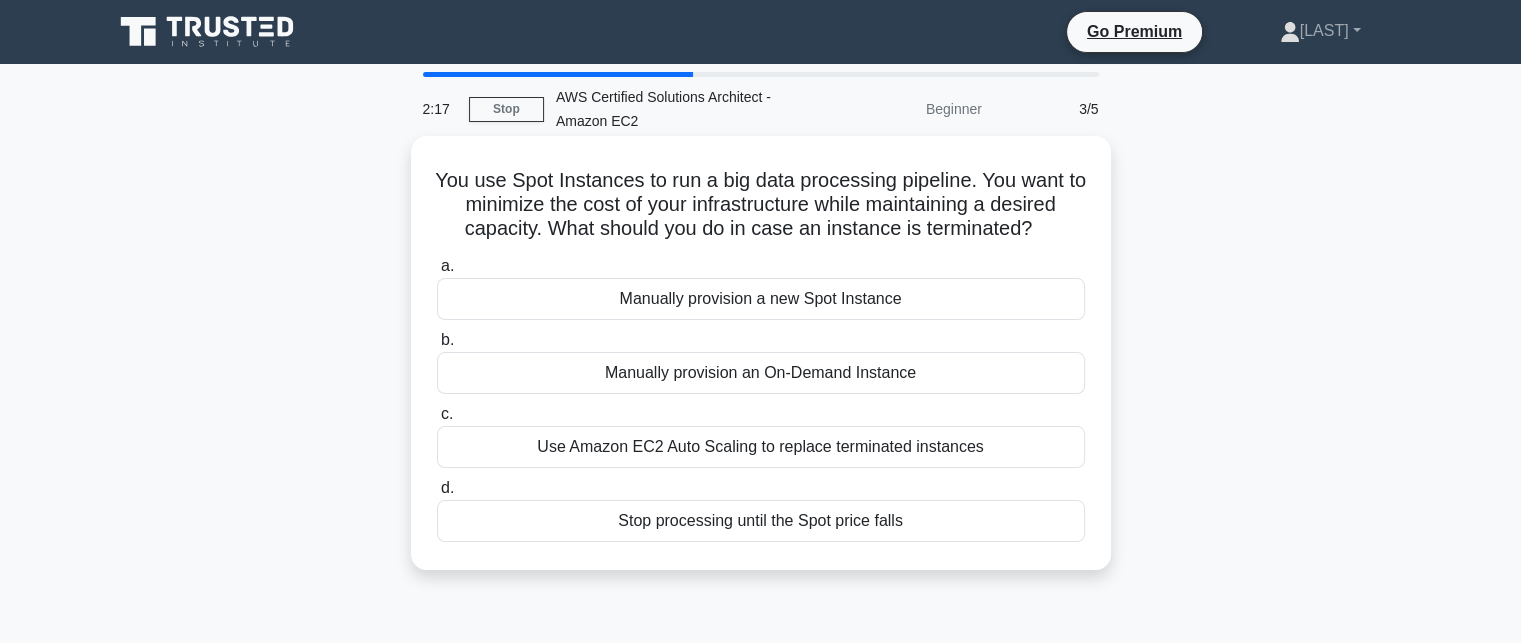 click on "Use Amazon EC2 Auto Scaling to replace terminated instances" at bounding box center (761, 447) 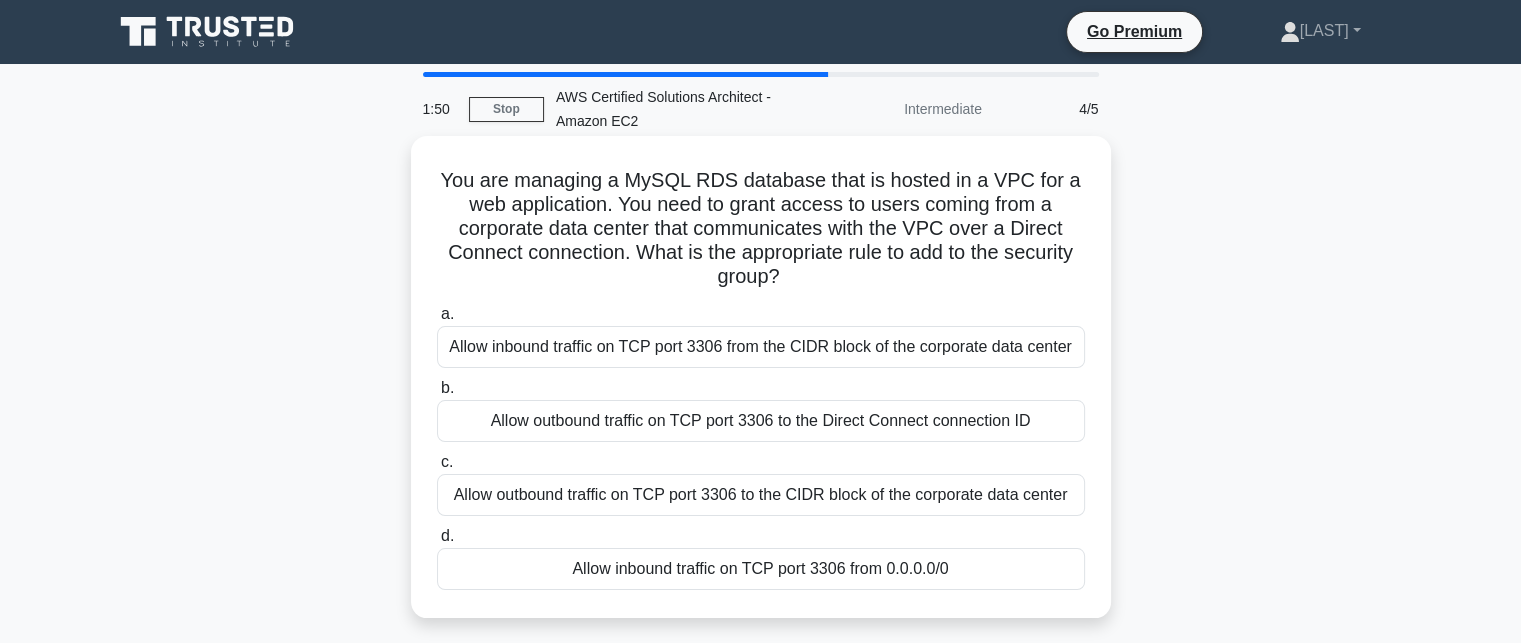 click on "Allow inbound traffic on TCP port 3306 from the CIDR block of the corporate data center" at bounding box center [761, 347] 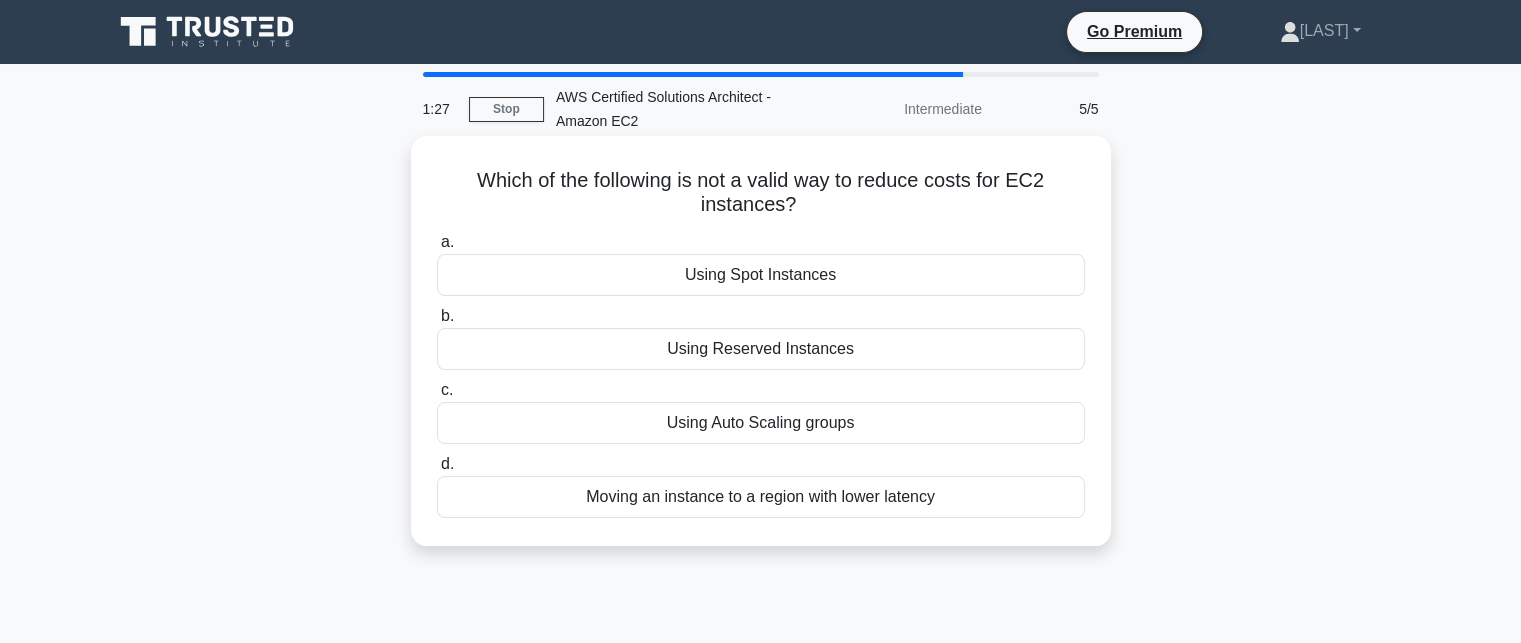 click on "Moving an instance to a region with lower latency" at bounding box center [761, 497] 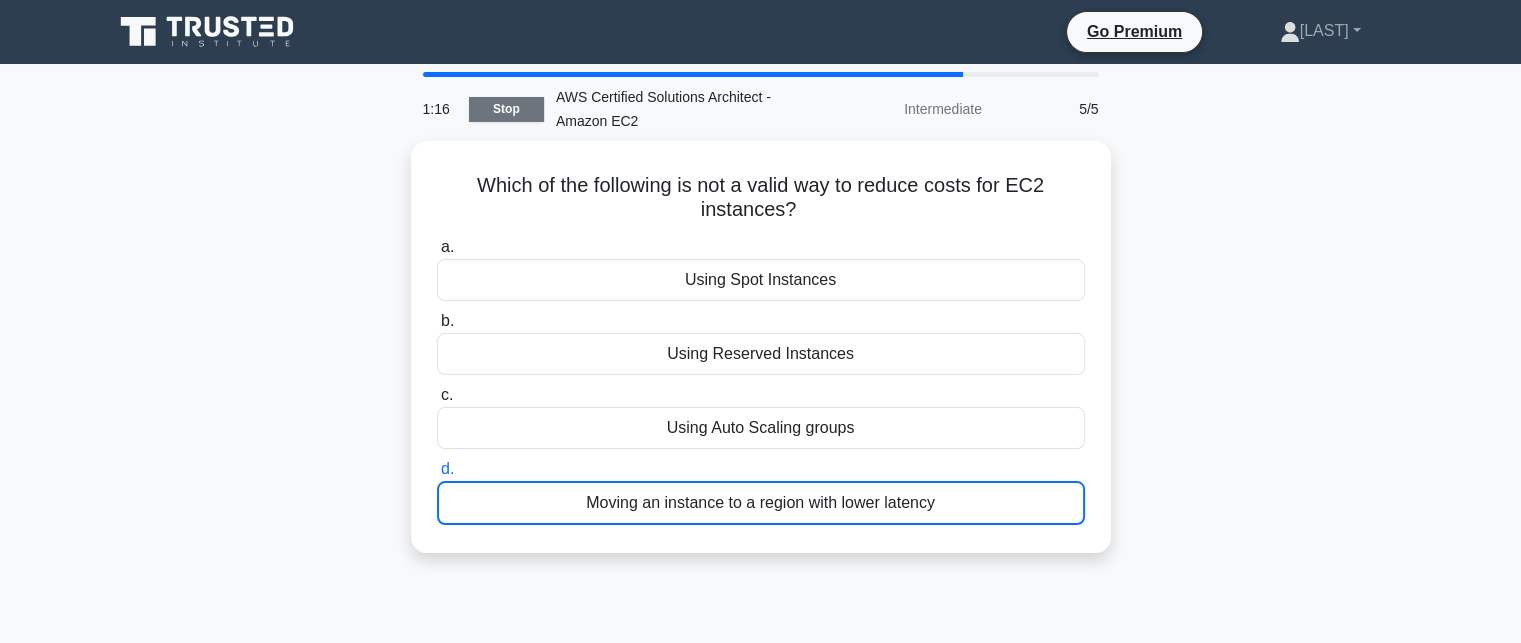 click on "Stop" at bounding box center (506, 109) 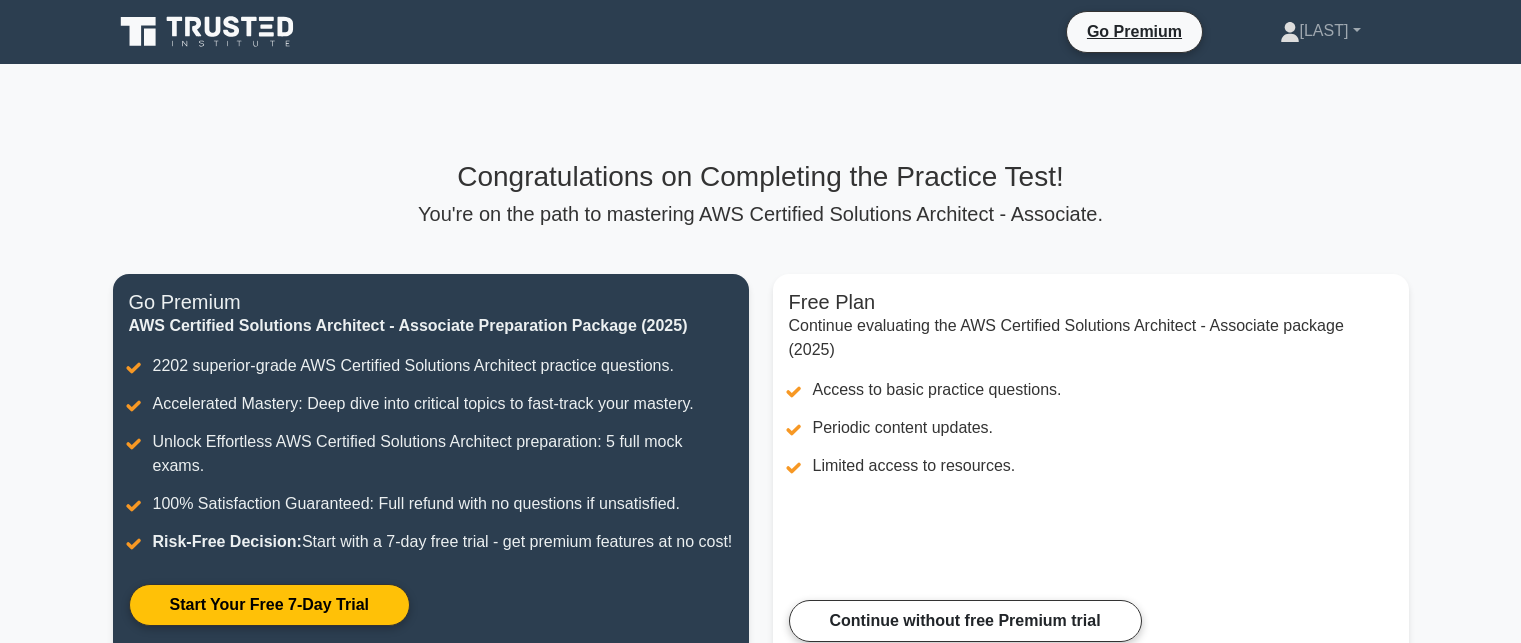 scroll, scrollTop: 0, scrollLeft: 0, axis: both 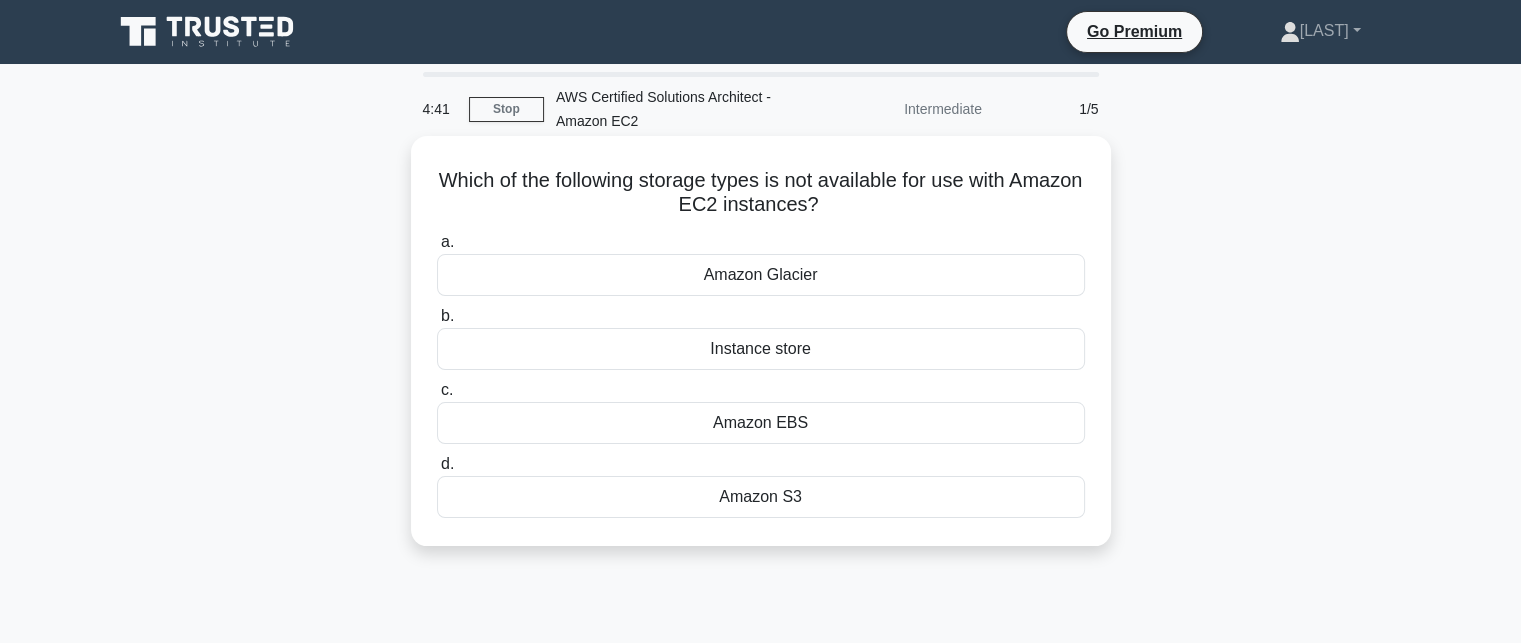 click on "Amazon Glacier" at bounding box center [761, 275] 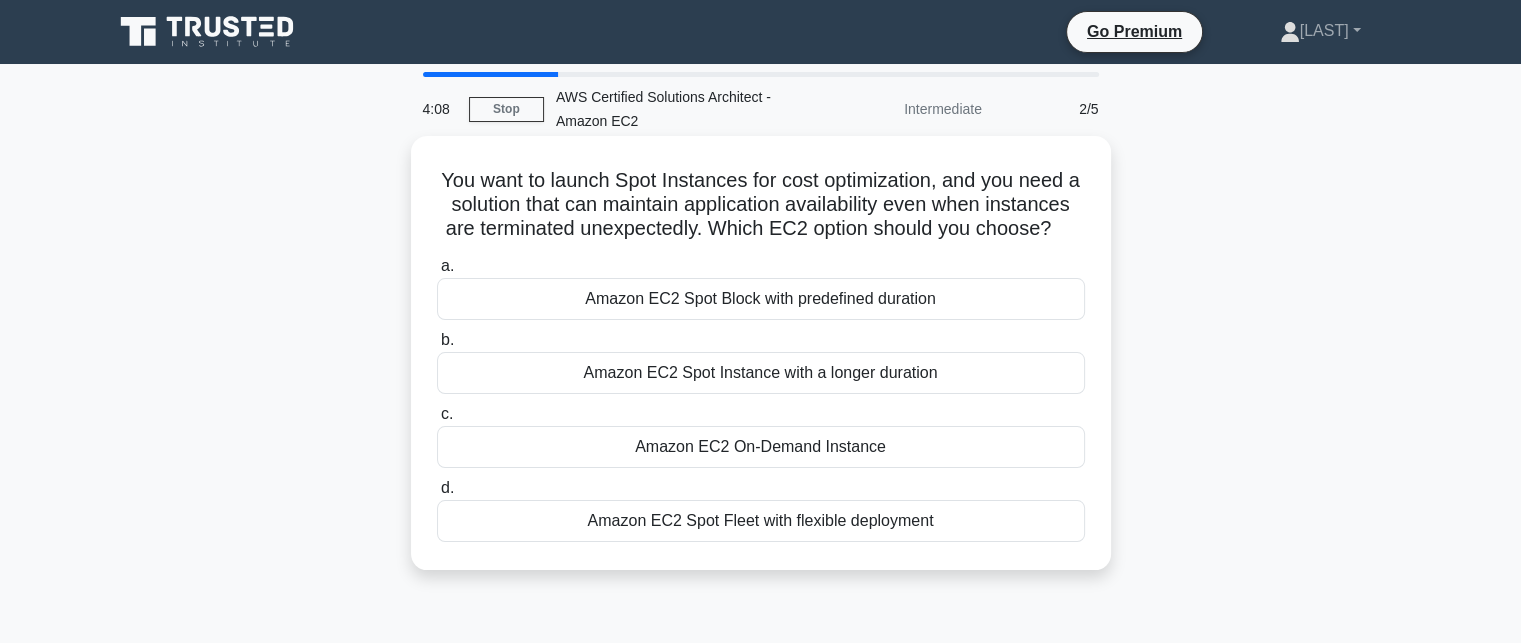 click on "Amazon EC2 Spot Fleet with flexible deployment" at bounding box center (761, 521) 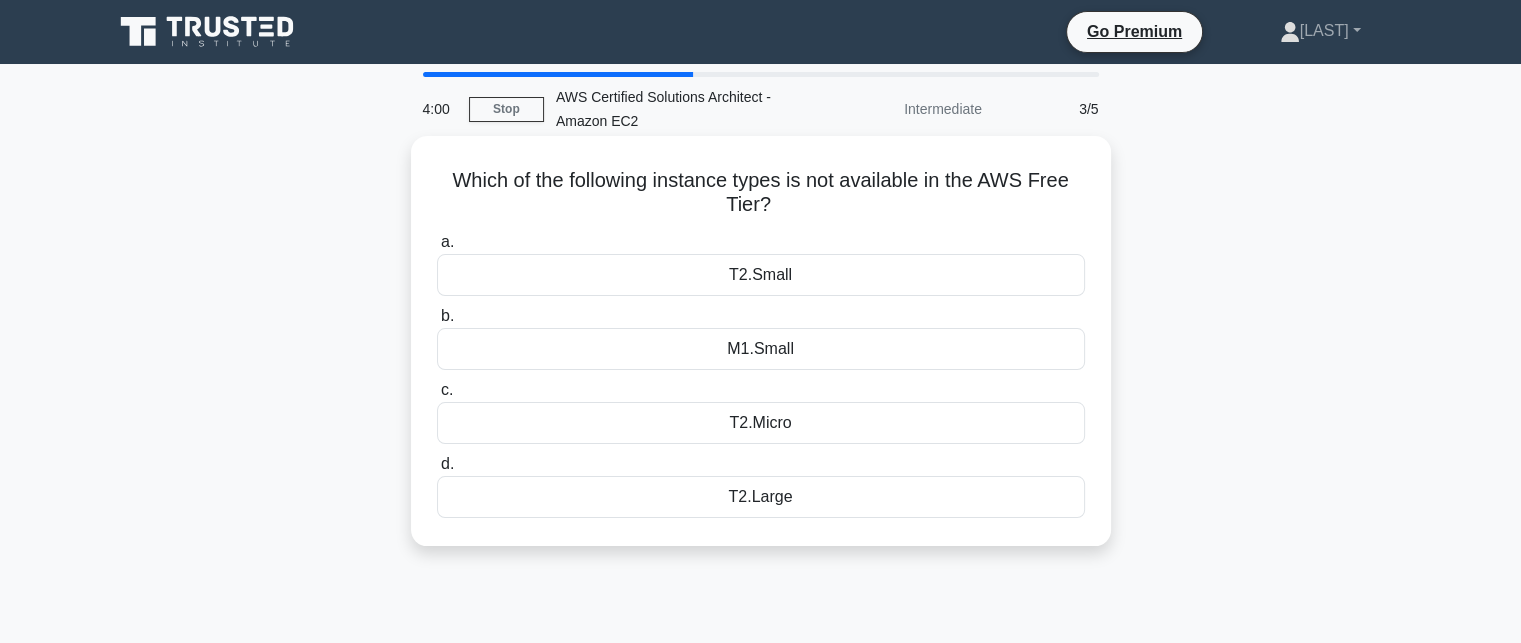 click on "M1.Small" at bounding box center (761, 349) 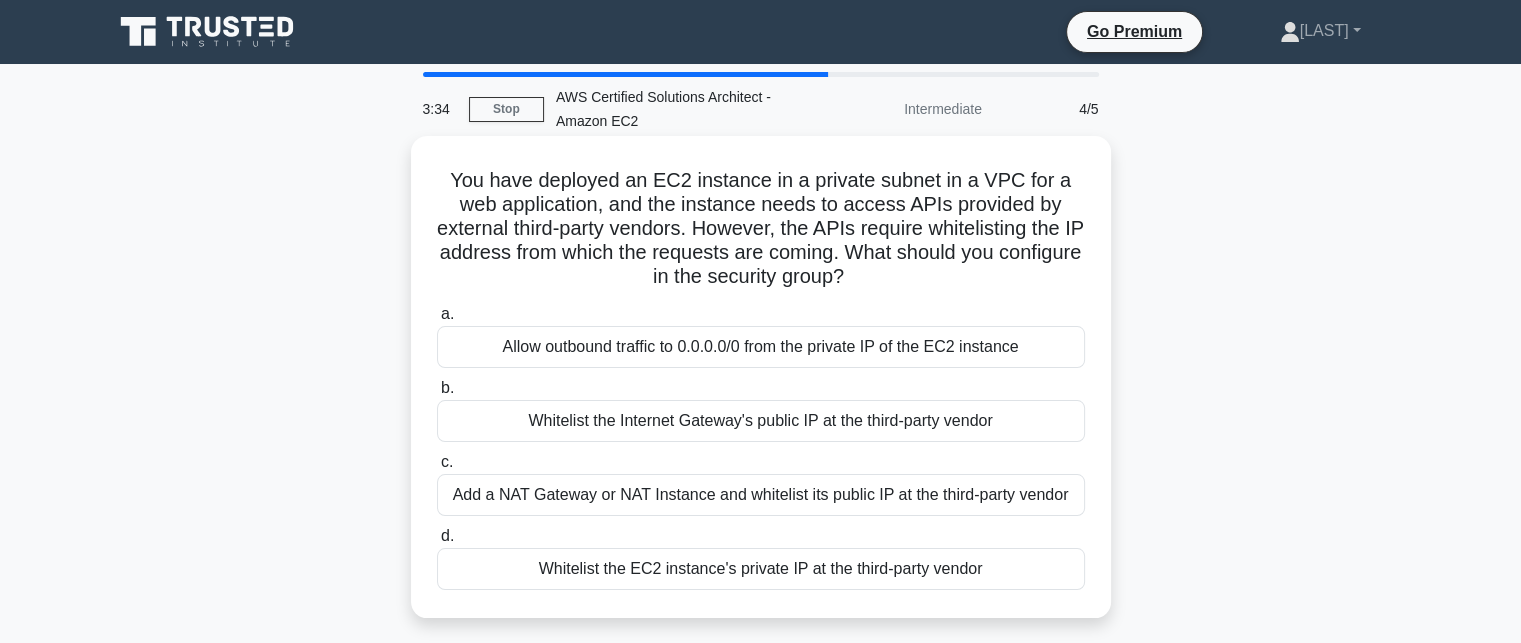 click on "Add a NAT Gateway or NAT Instance and whitelist its public IP at the third-party vendor" at bounding box center [761, 495] 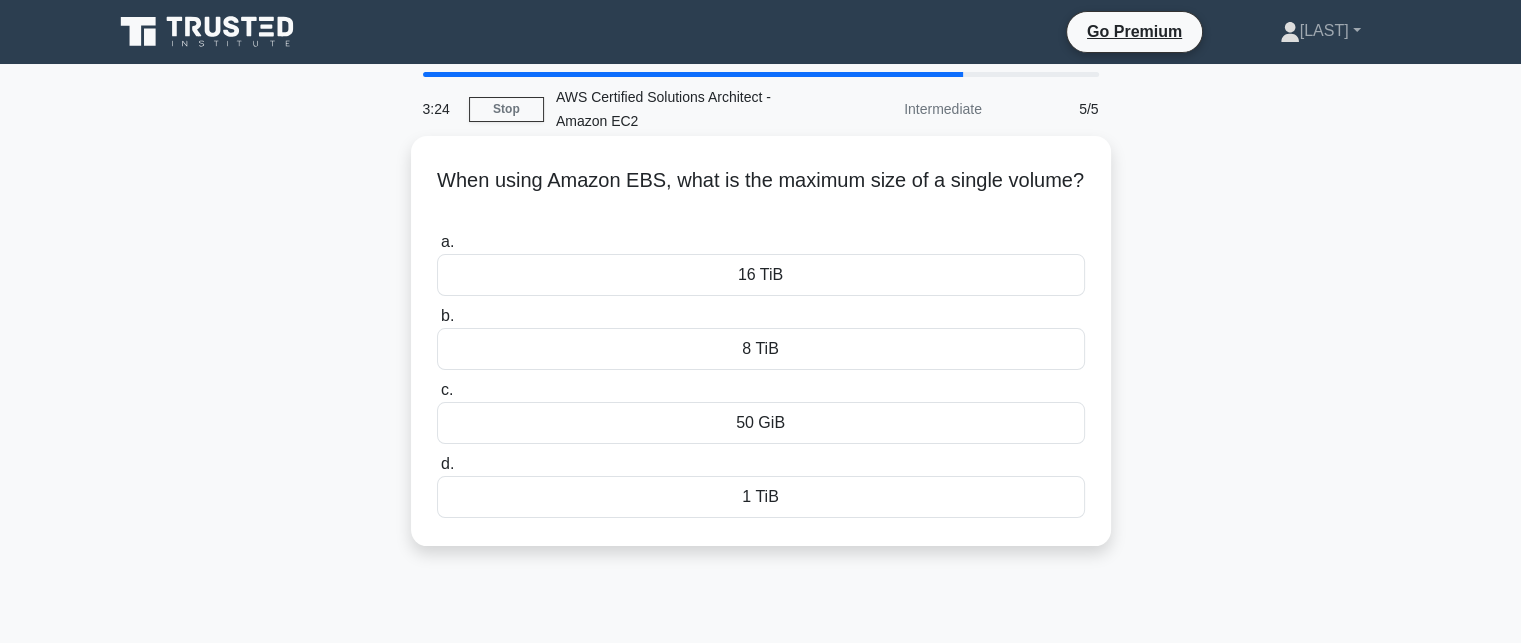 click on "16 TiB" at bounding box center (761, 275) 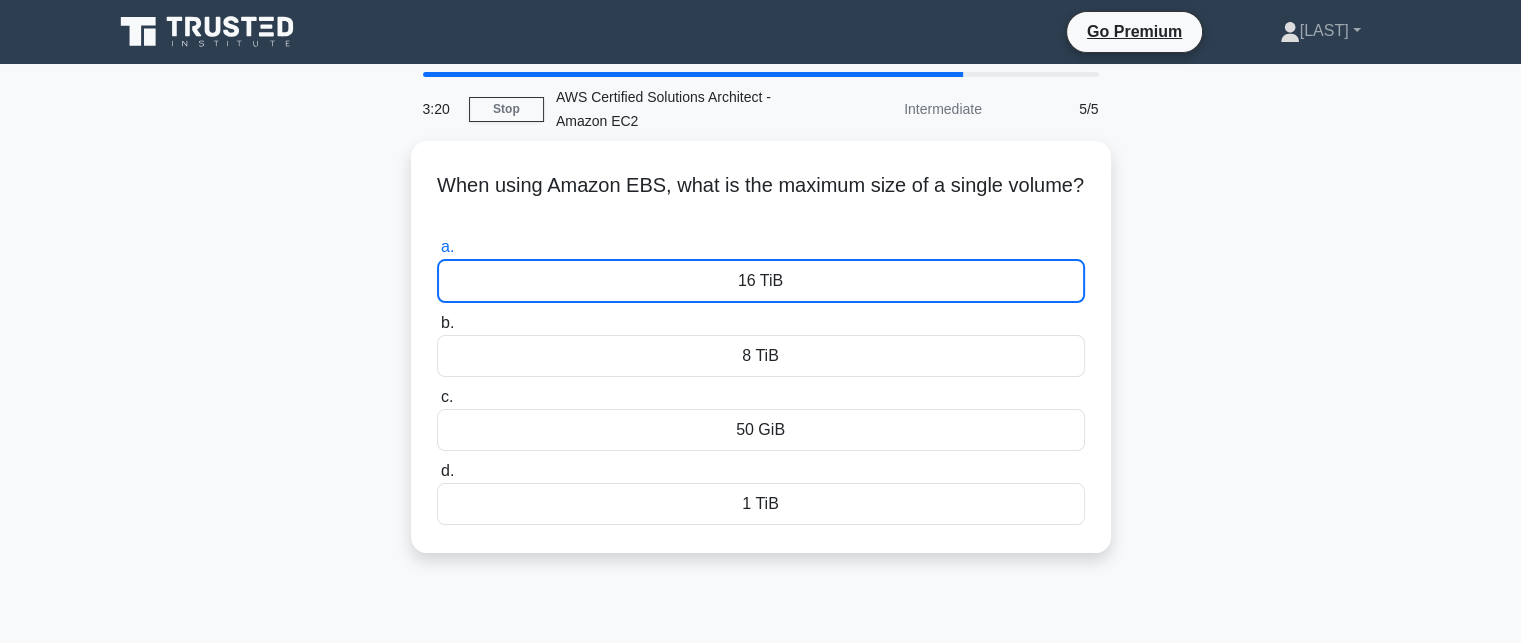 click on "When using Amazon EBS, what is the maximum size of a single volume?
.spinner_0XTQ{transform-origin:center;animation:spinner_y6GP .75s linear infinite}@keyframes spinner_y6GP{100%{transform:rotate(360deg)}}
a.
16 TiB
b. c. d." at bounding box center (761, 359) 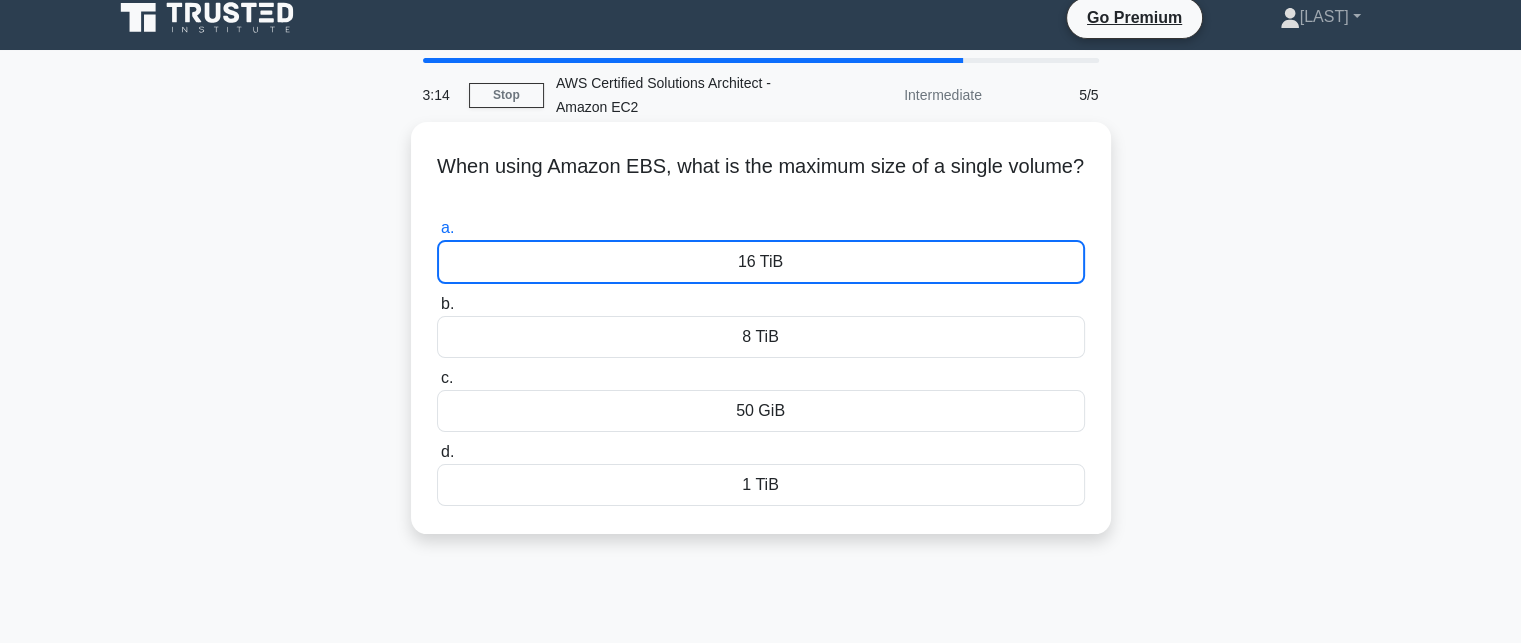 scroll, scrollTop: 0, scrollLeft: 0, axis: both 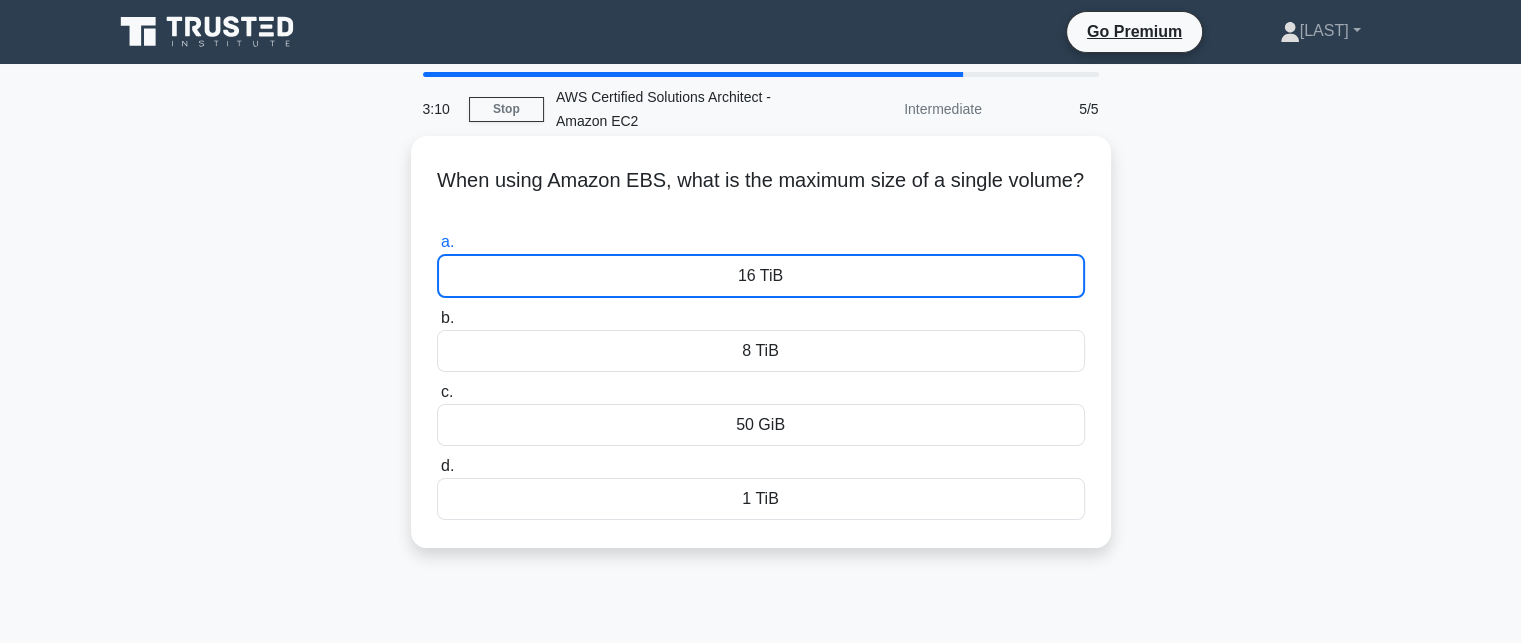 click on "16 TiB" at bounding box center [761, 276] 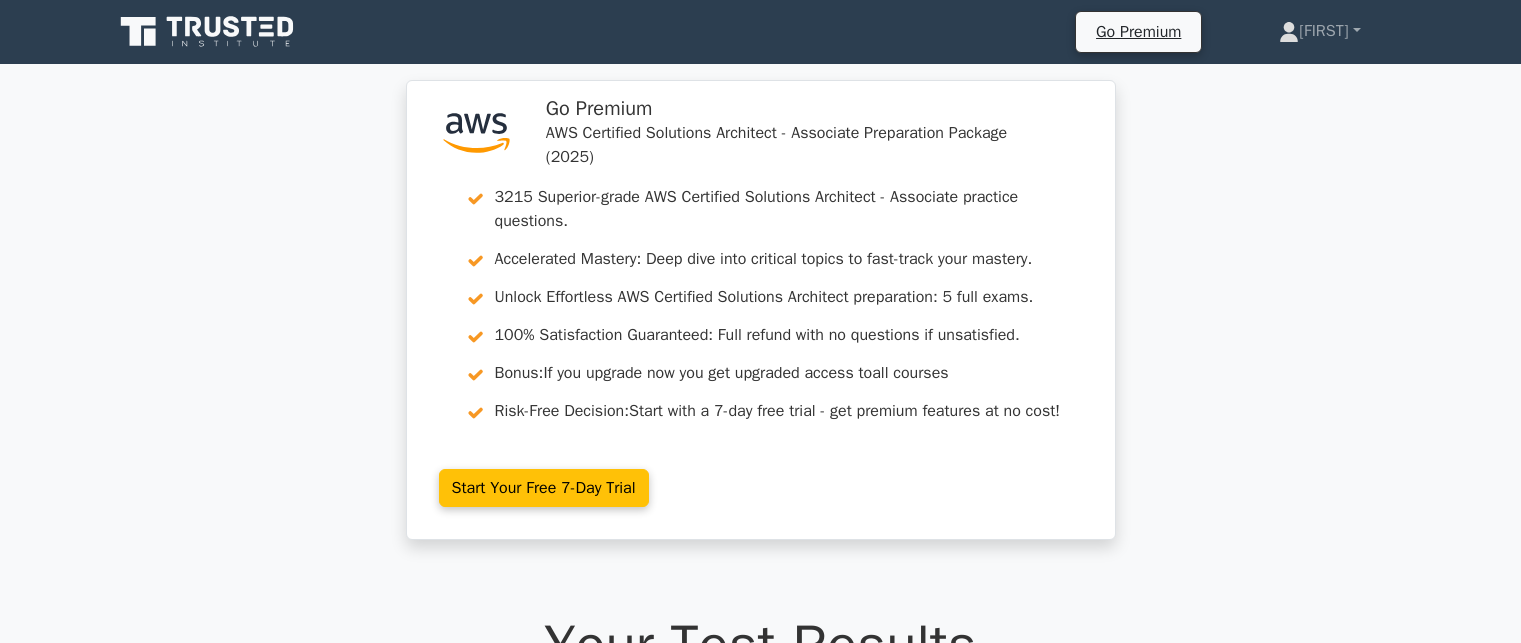 scroll, scrollTop: 0, scrollLeft: 0, axis: both 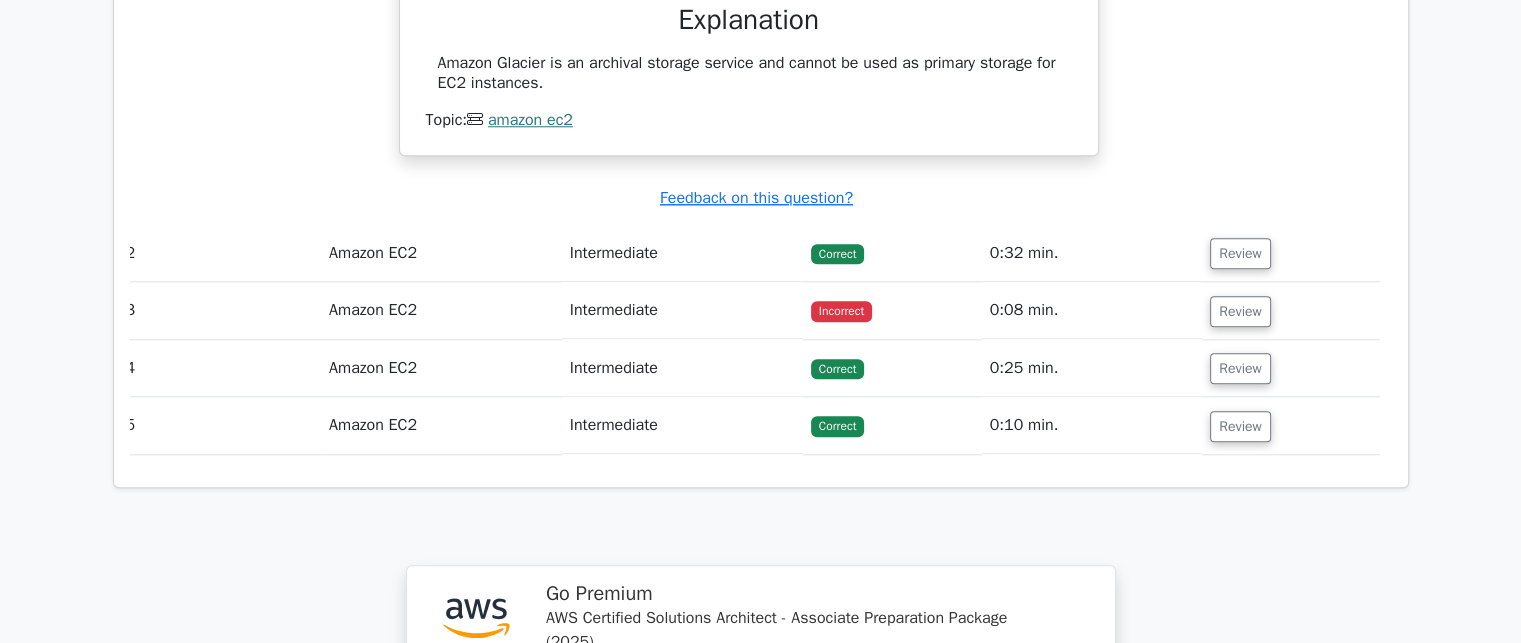 click on "Review" at bounding box center [1290, 310] 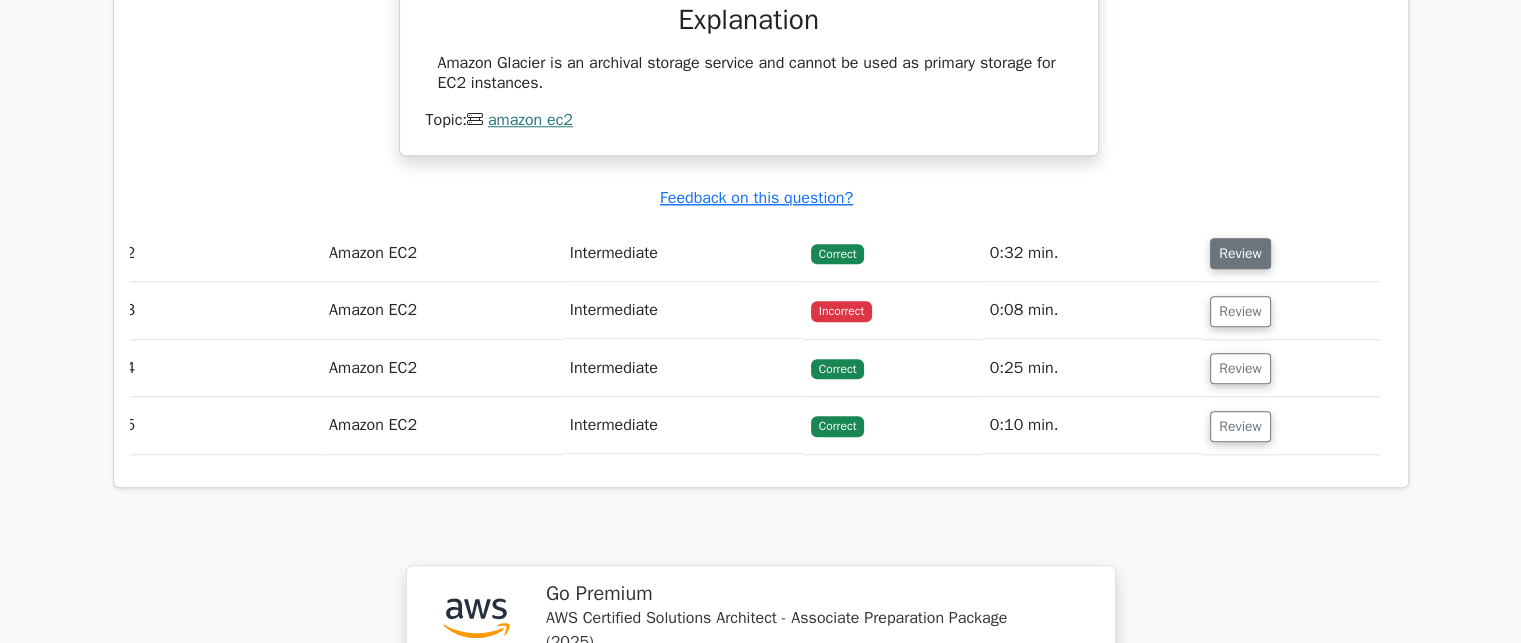 click on "Review" at bounding box center (1240, 253) 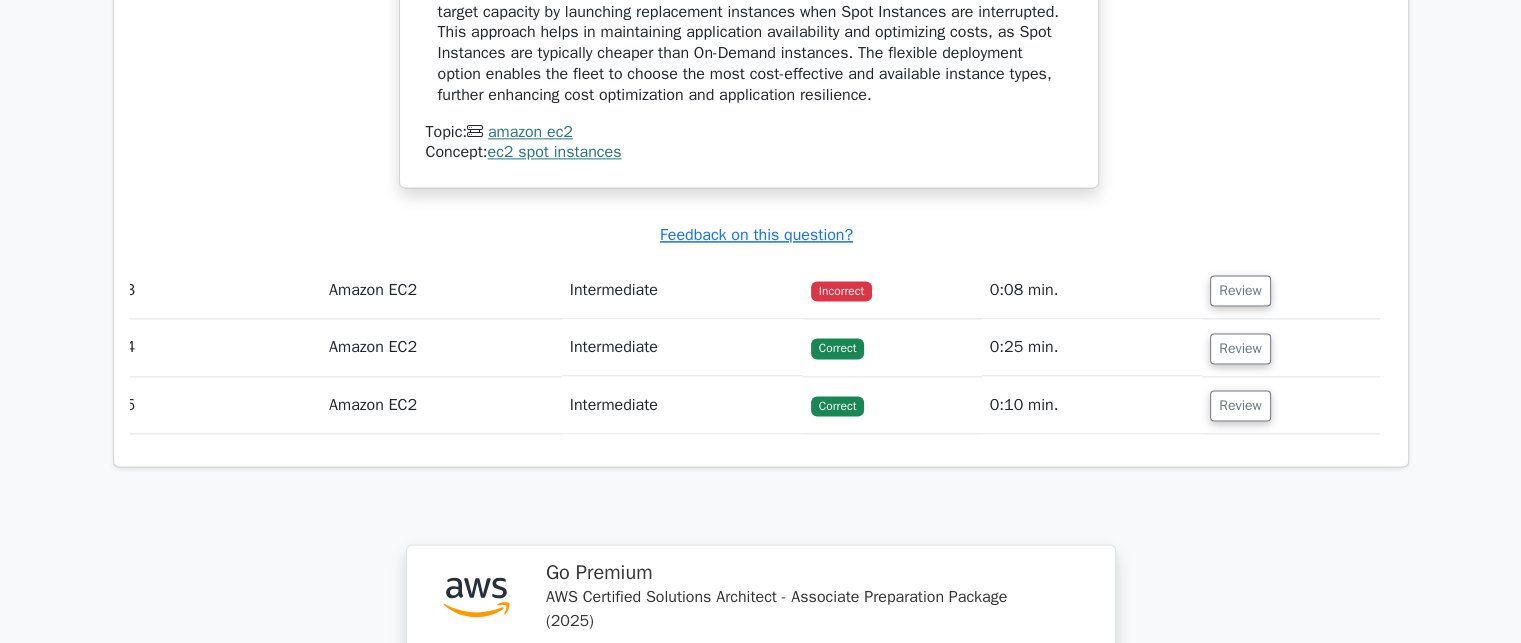 scroll, scrollTop: 2764, scrollLeft: 0, axis: vertical 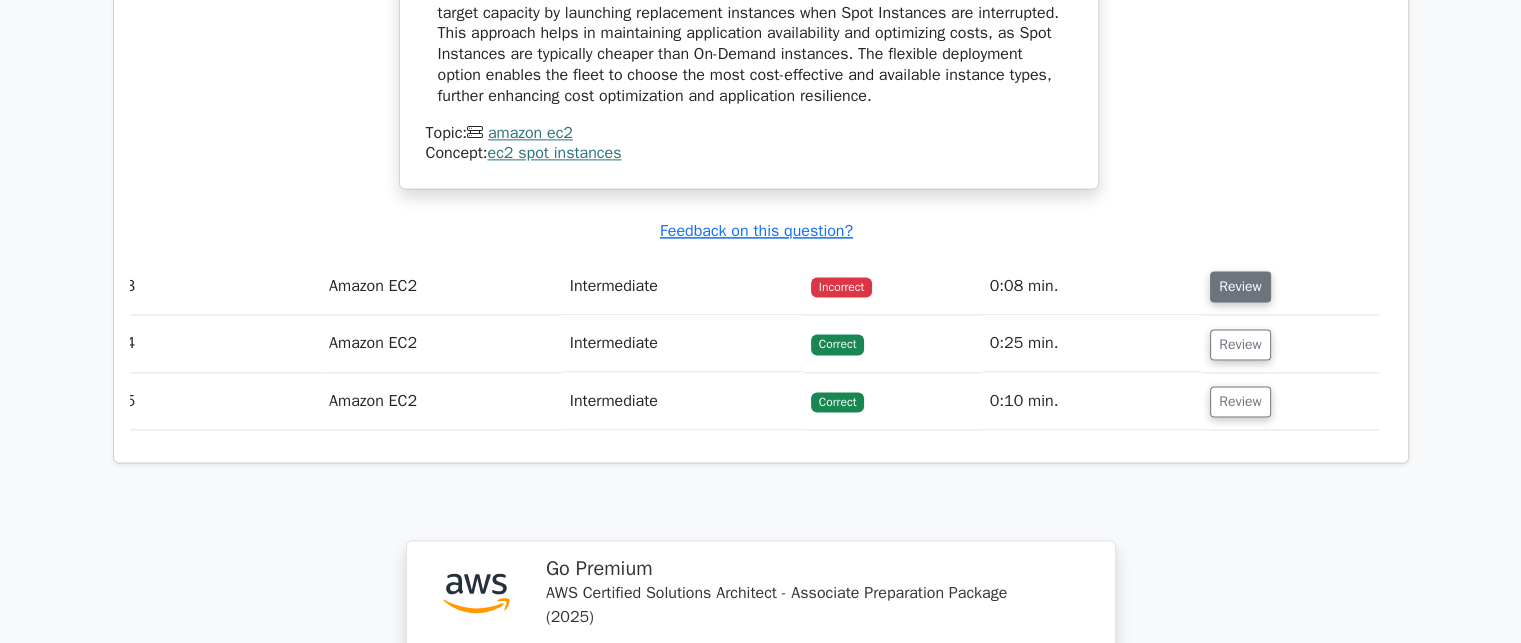 click on "Review" at bounding box center (1240, 286) 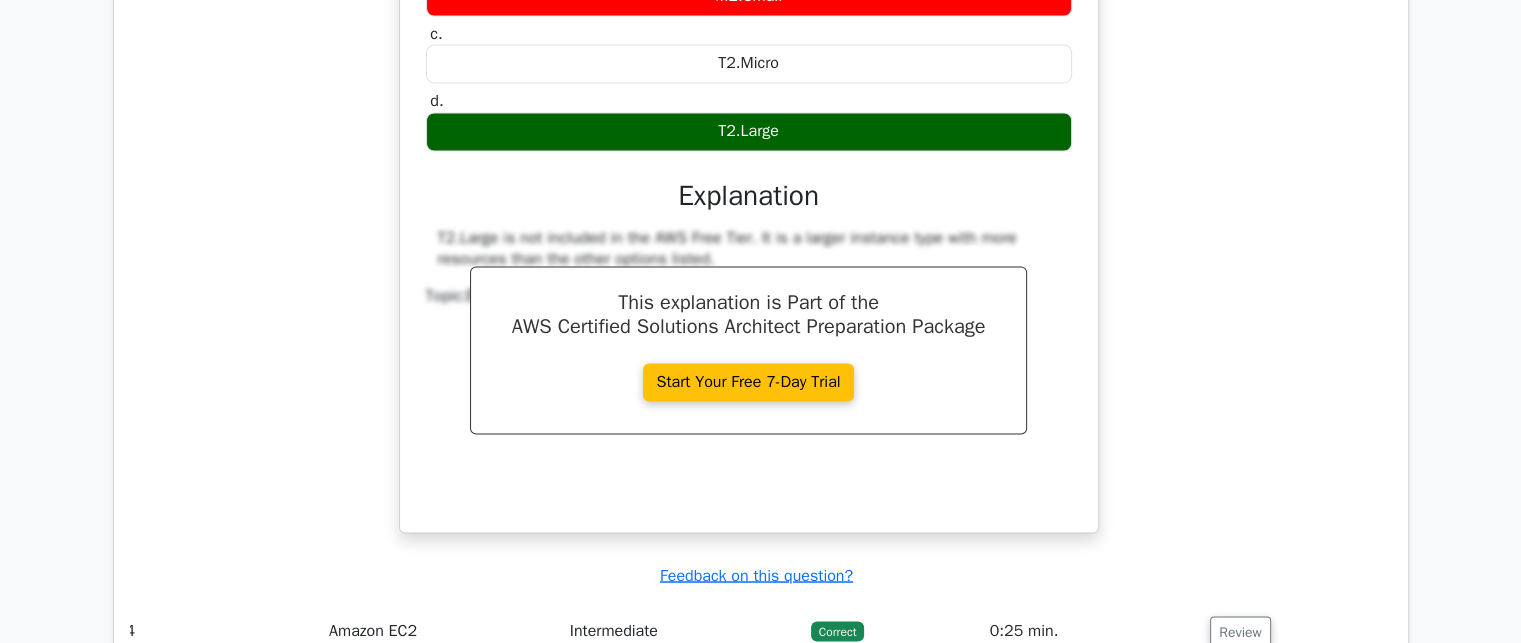 scroll, scrollTop: 3283, scrollLeft: 0, axis: vertical 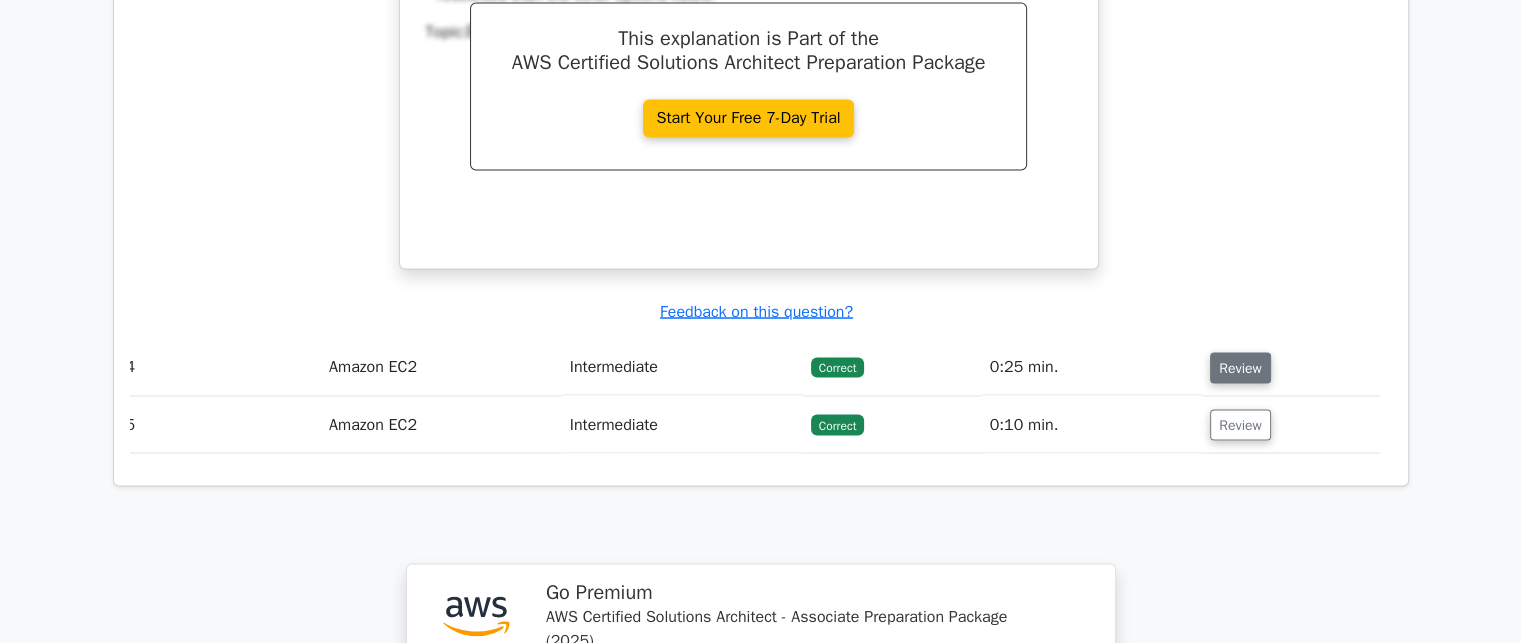 click on "Review" at bounding box center [1240, 367] 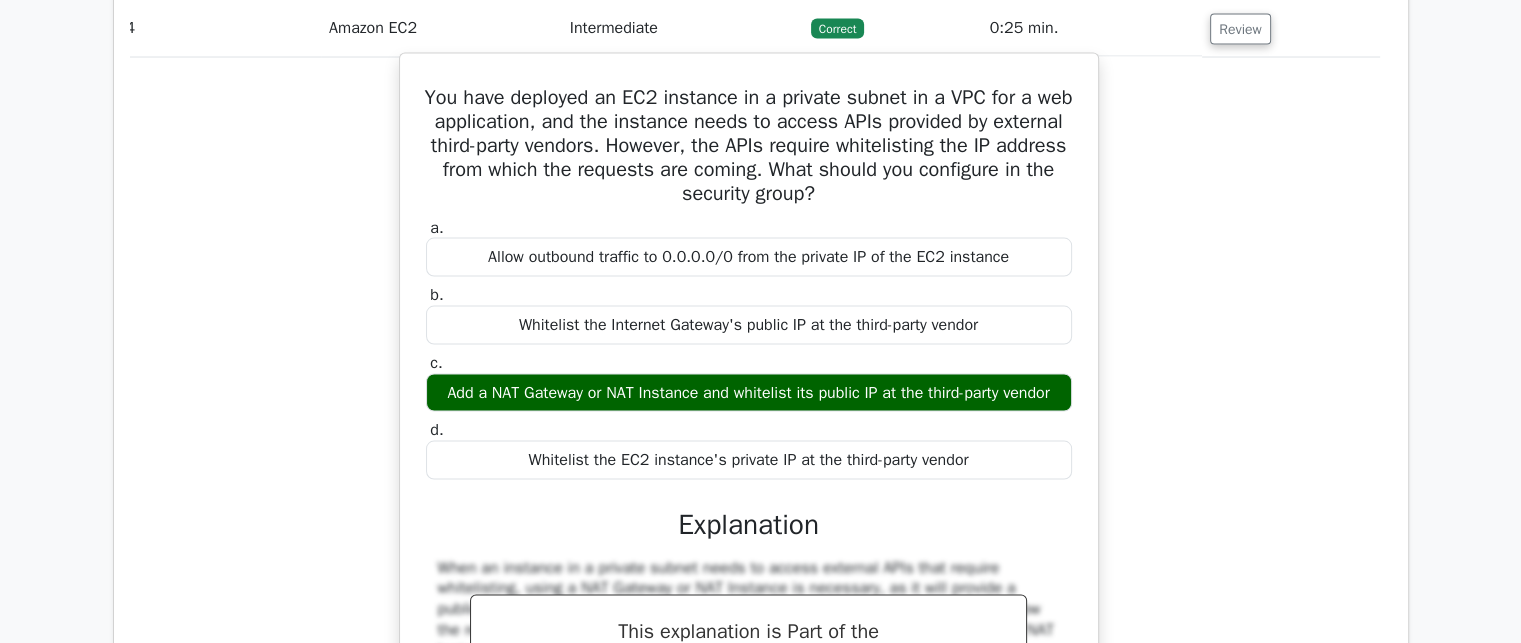 scroll, scrollTop: 3888, scrollLeft: 0, axis: vertical 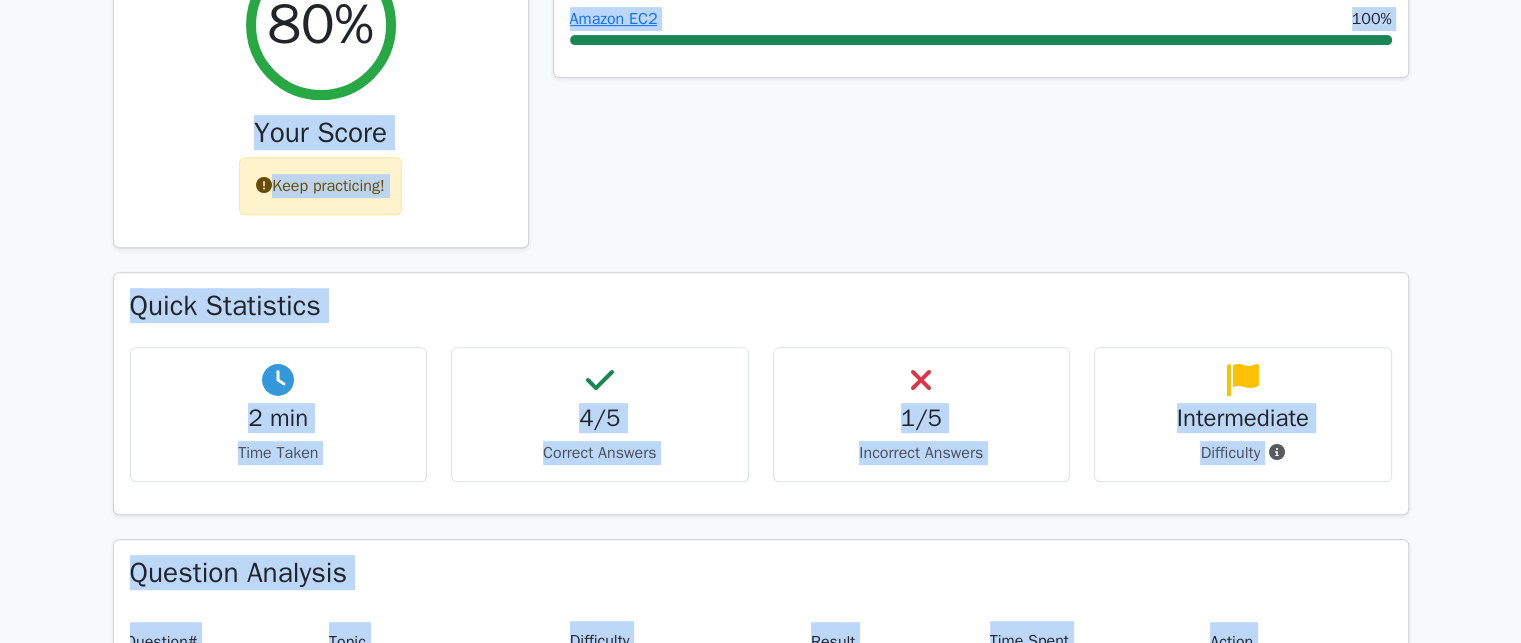 drag, startPoint x: 752, startPoint y: 523, endPoint x: 415, endPoint y: -173, distance: 773.2949 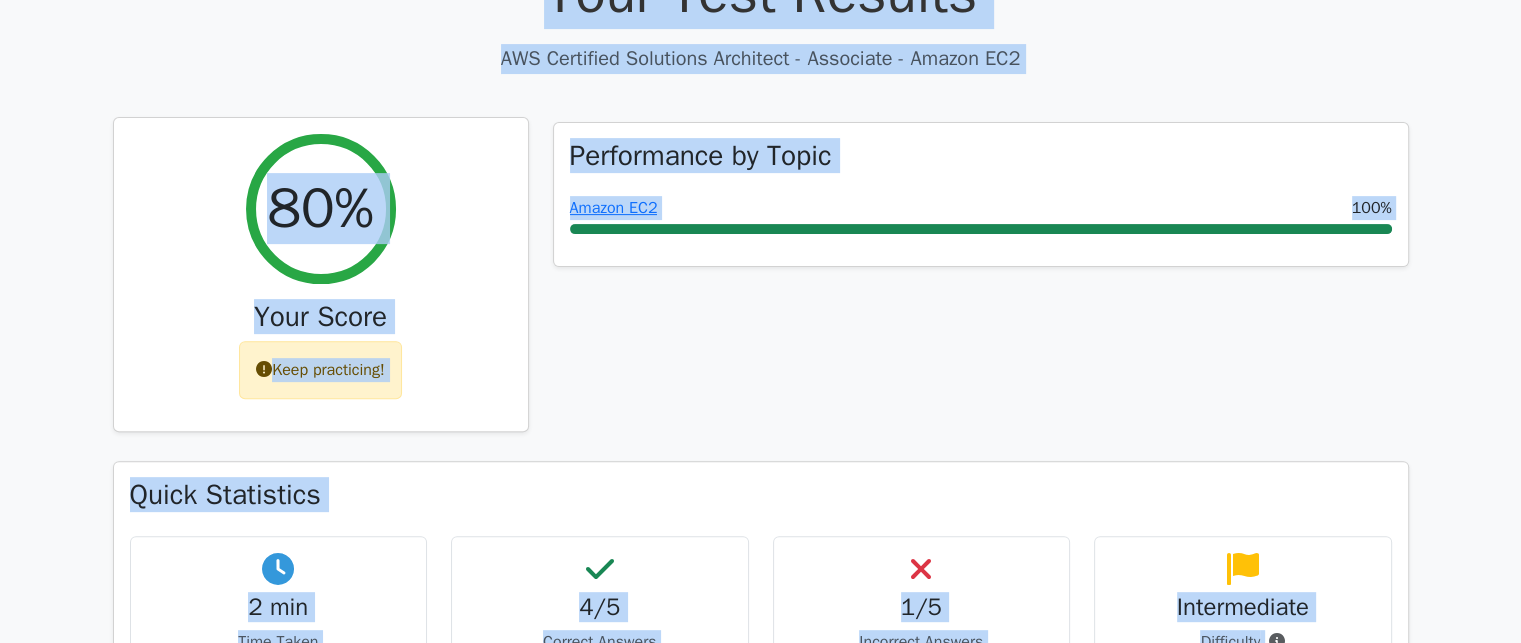click on "80%
Your Score
Keep practicing!" at bounding box center [321, 275] 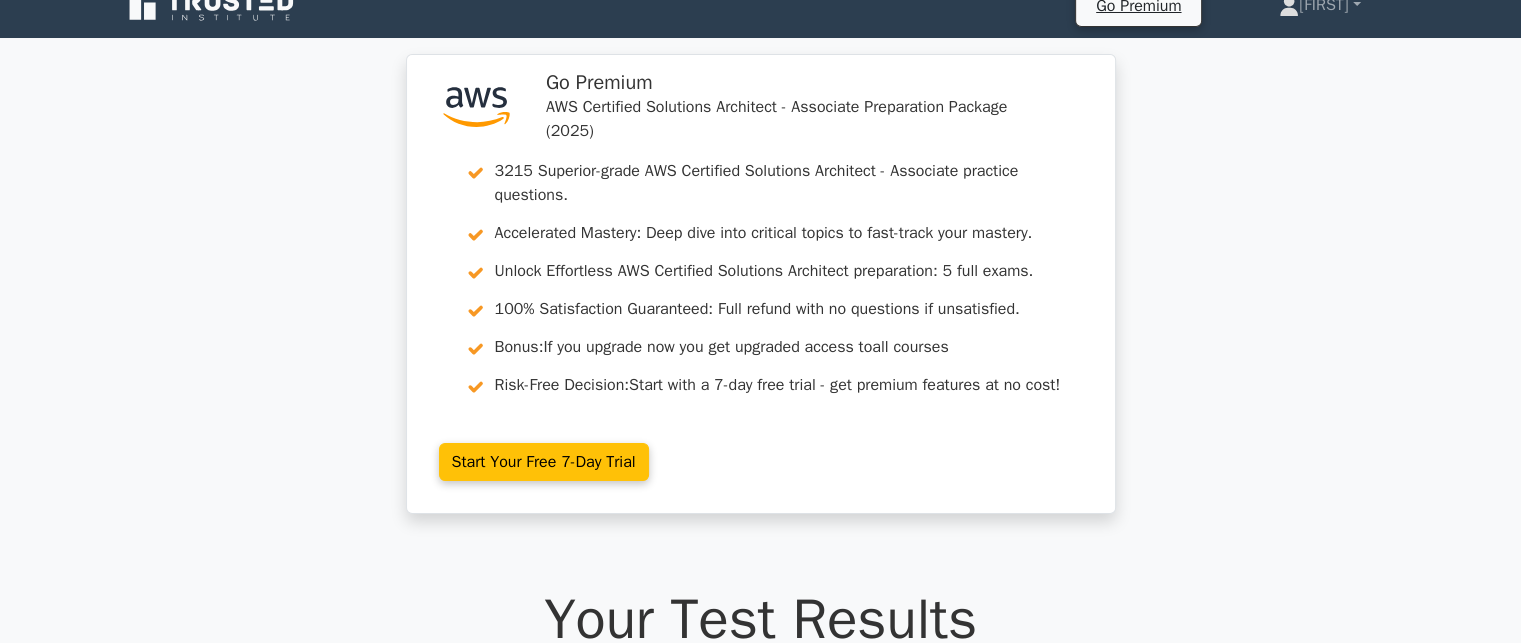 scroll, scrollTop: 0, scrollLeft: 0, axis: both 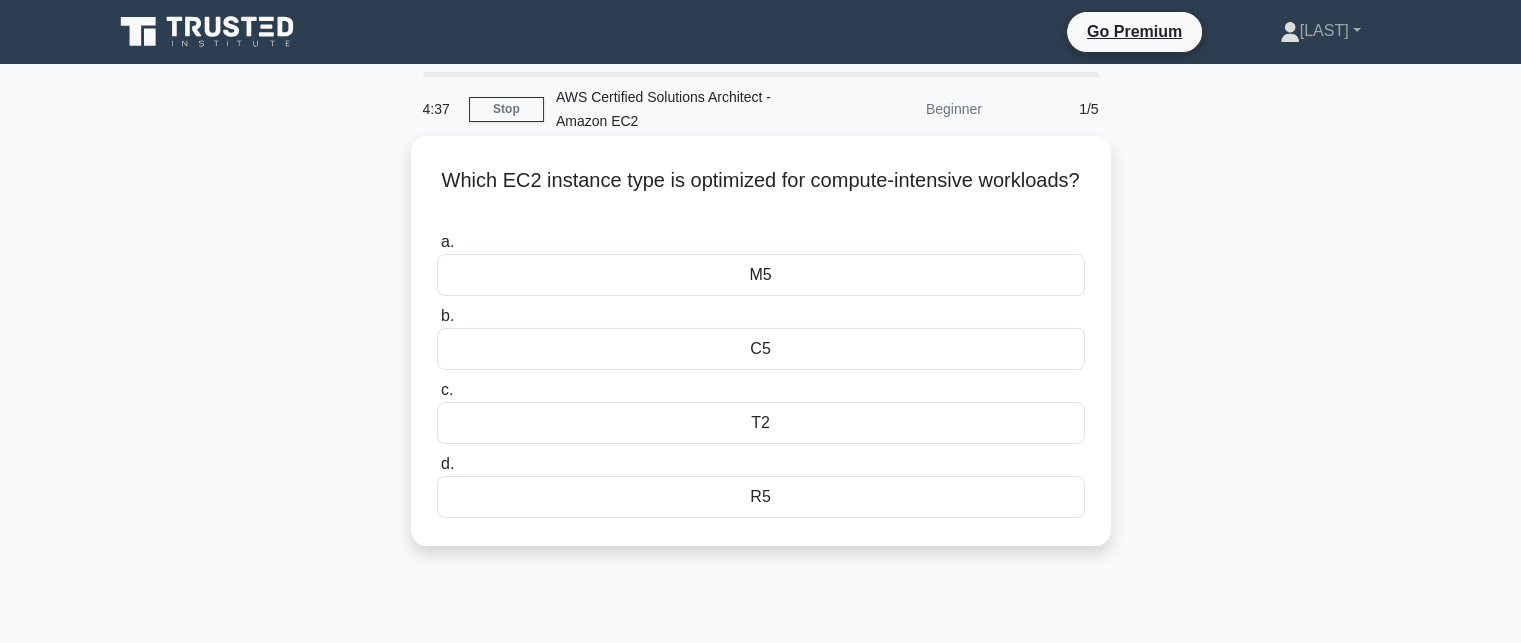 click on "d.
R5" at bounding box center (761, 485) 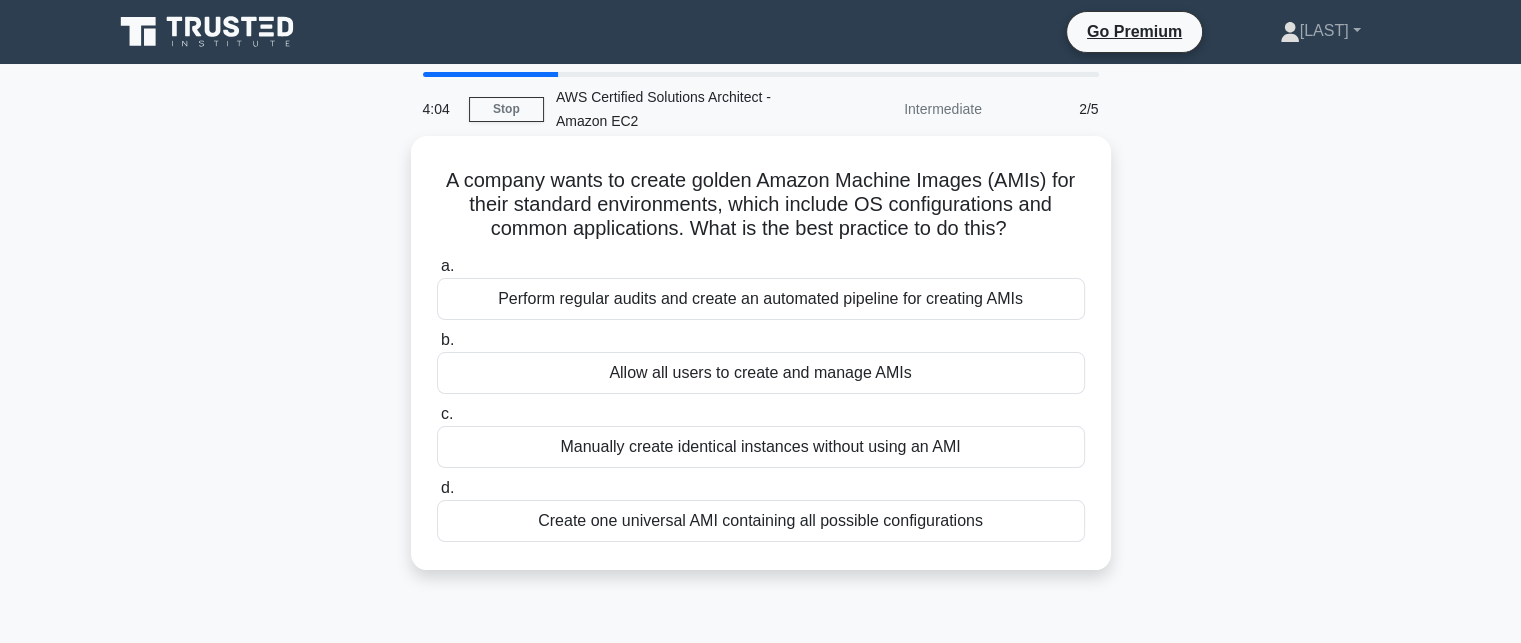 click on "a.
Perform regular audits and create an automated pipeline for creating AMIs
b.
Allow all users to create and manage AMIs
c. d." at bounding box center (761, 398) 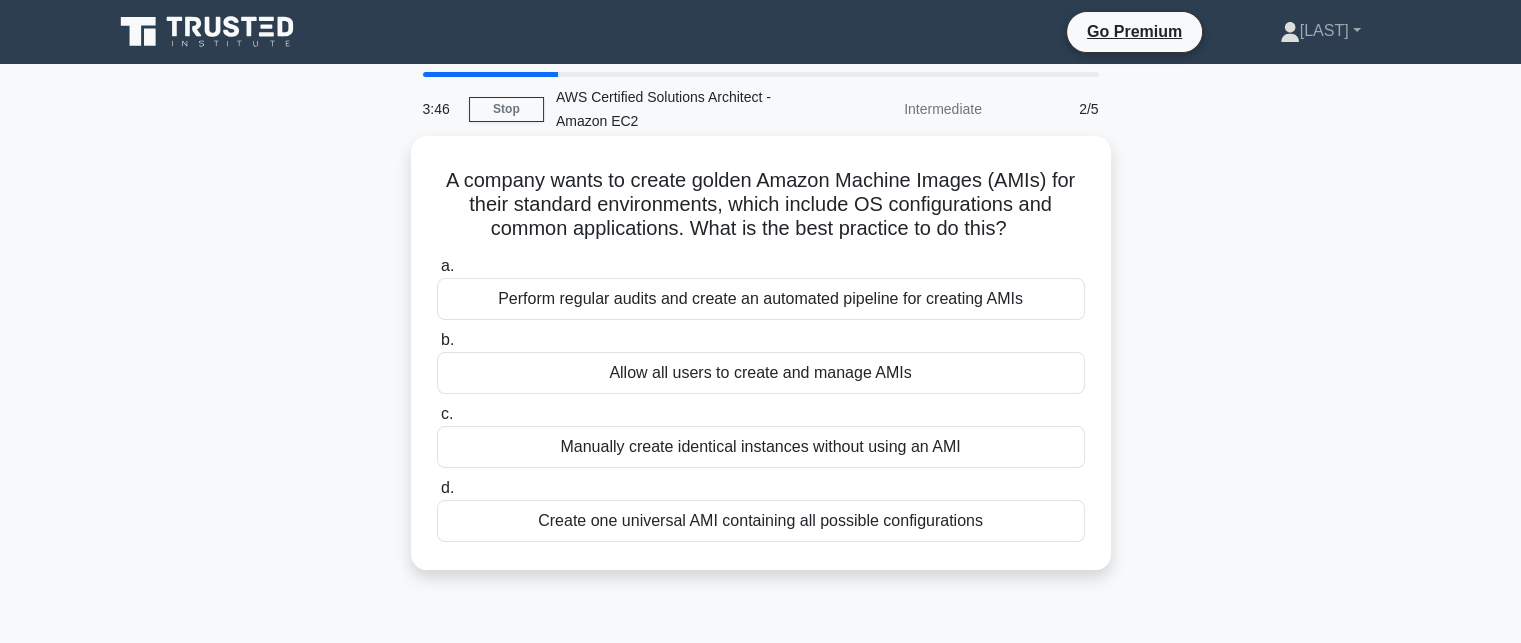 click on "Manually create identical instances without using an AMI" at bounding box center [761, 447] 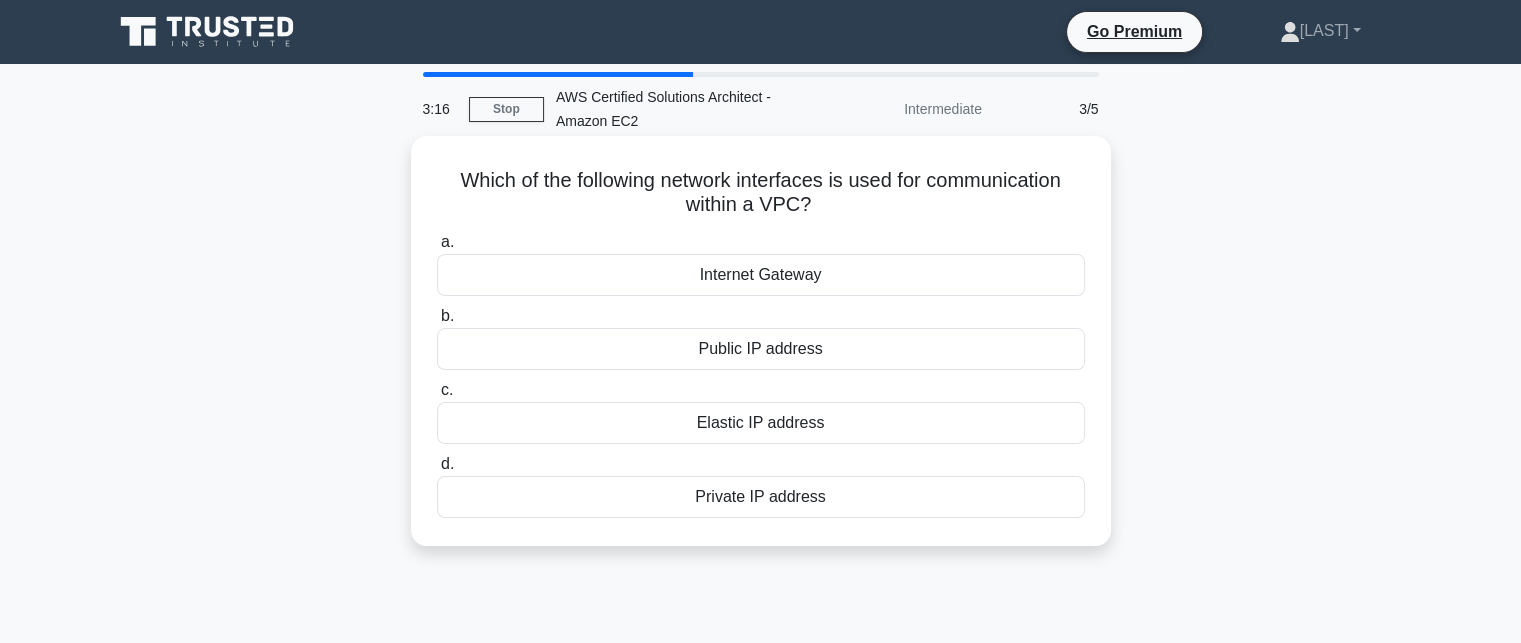 click on "Internet Gateway" at bounding box center (761, 275) 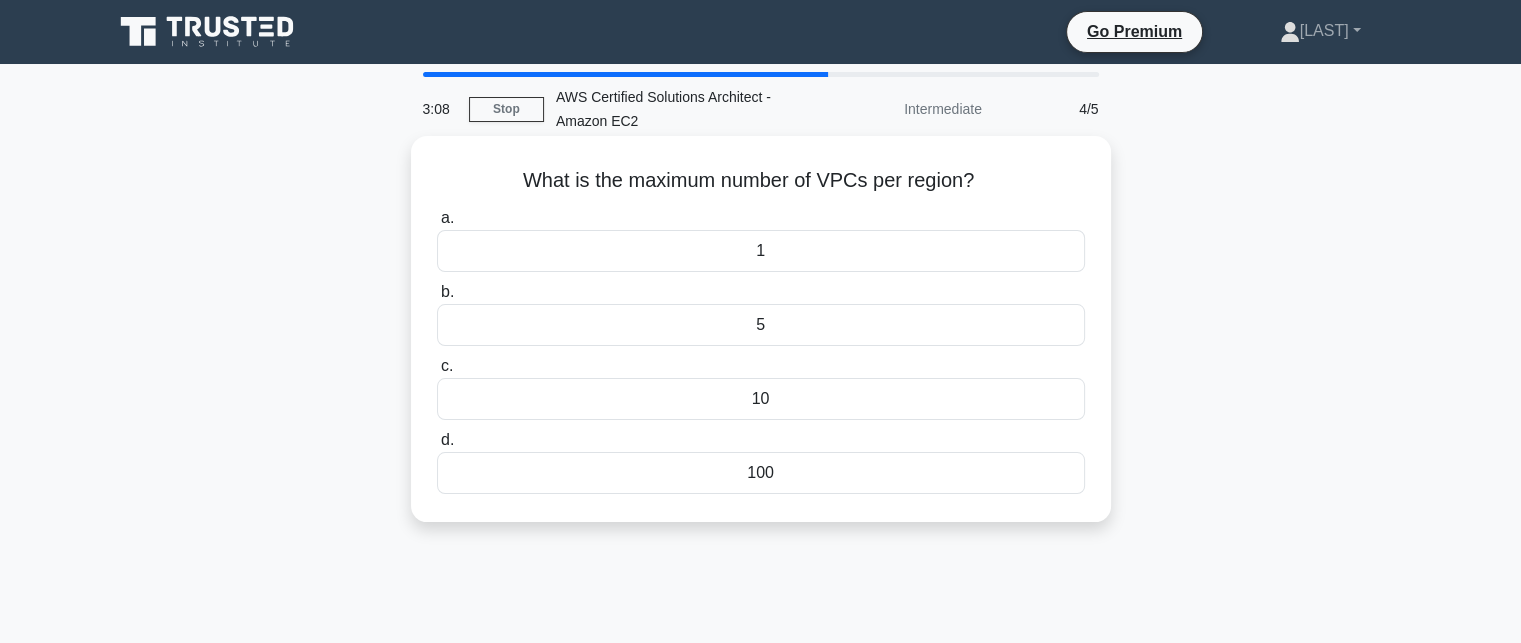 click on "100" at bounding box center (761, 473) 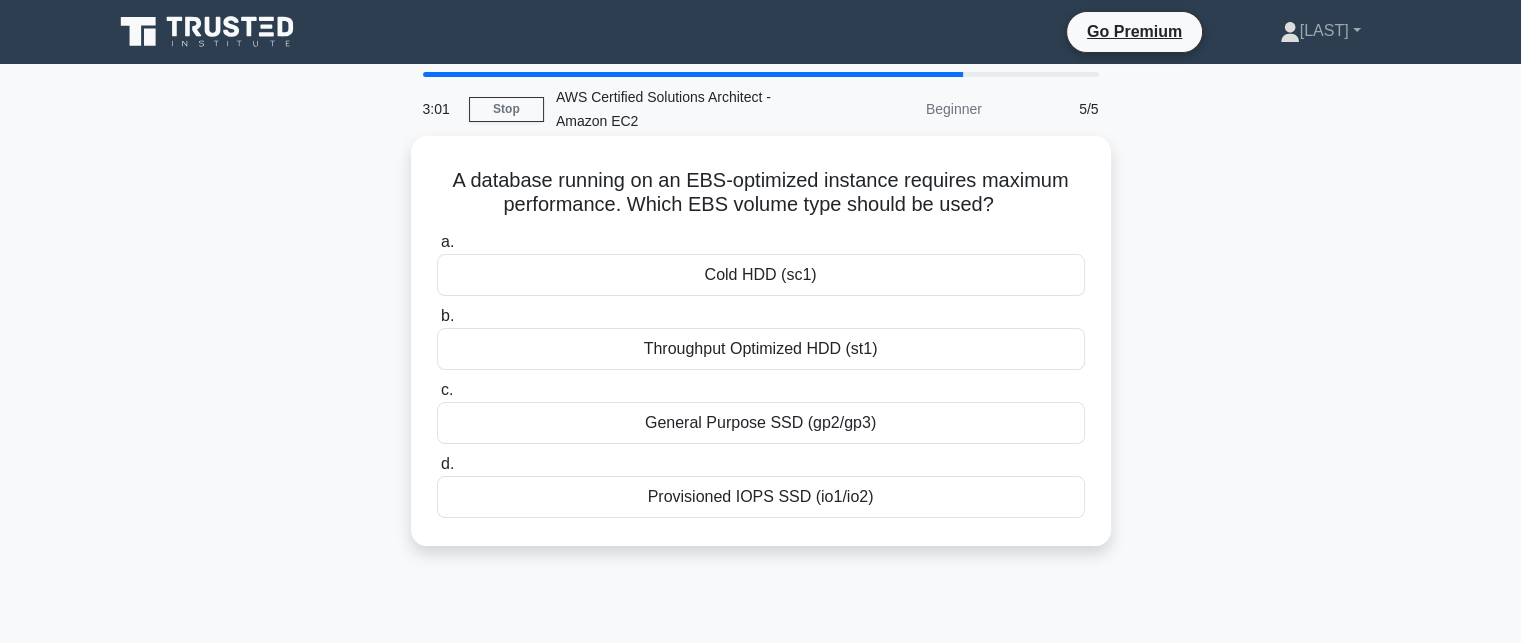 click on "Cold HDD (sc1)" at bounding box center (761, 275) 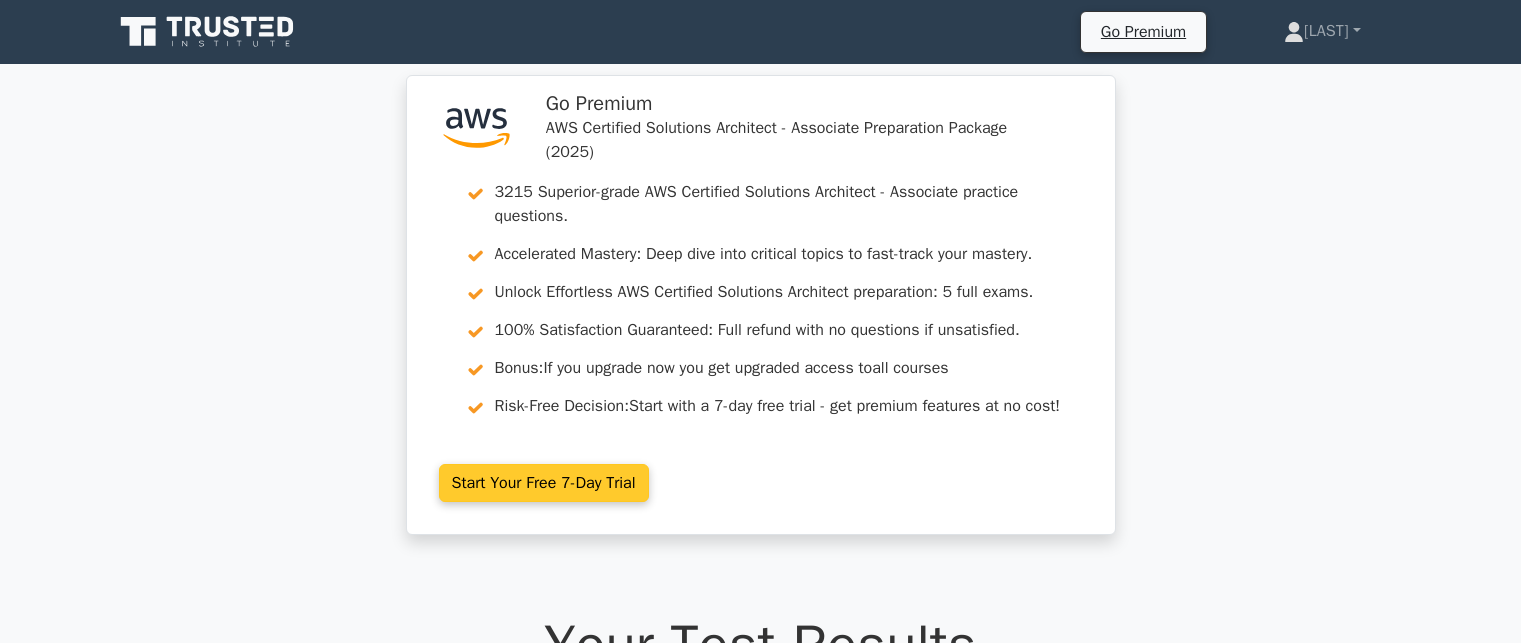 scroll, scrollTop: 0, scrollLeft: 0, axis: both 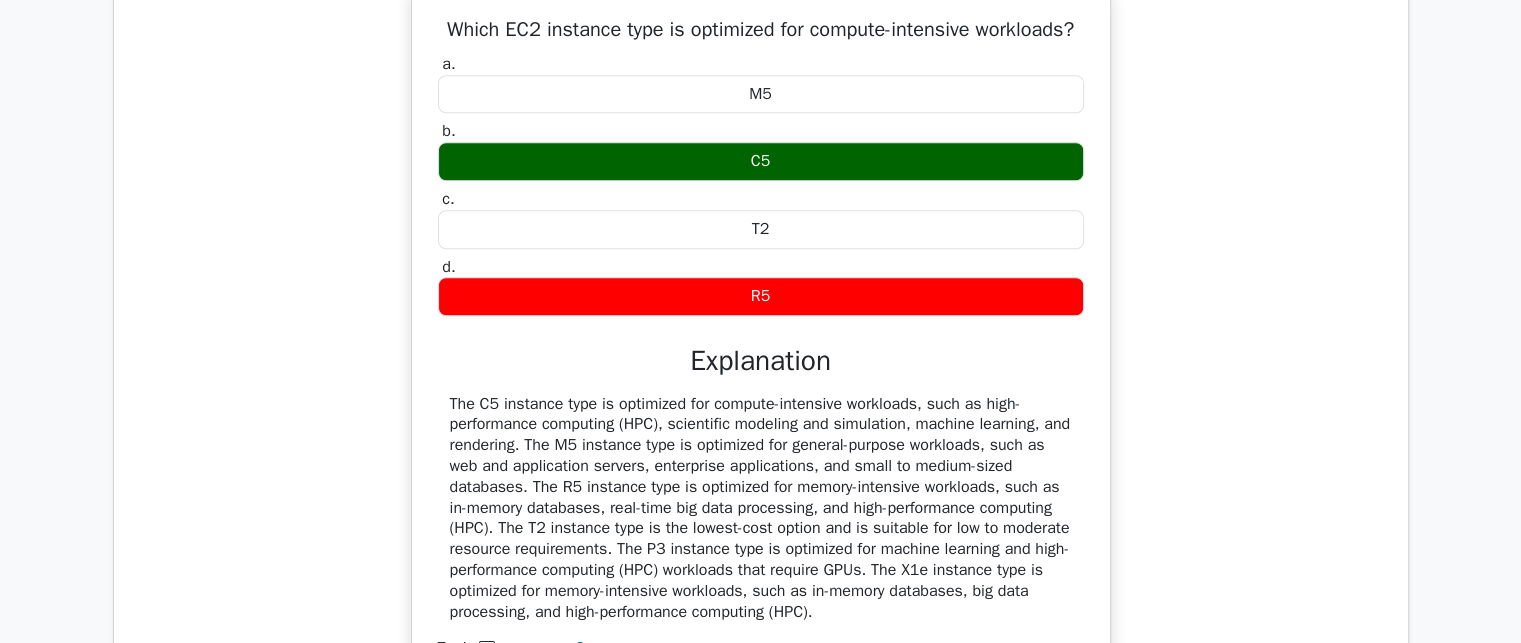 click on "The C5 instance type is optimized for compute-intensive workloads, such as high-performance computing (HPC), scientific modeling and simulation, machine learning, and rendering. The M5 instance type is optimized for general-purpose workloads, such as web and application servers, enterprise applications, and small to medium-sized databases. The R5 instance type is optimized for memory-intensive workloads, such as in-memory databases, real-time big data processing, and high-performance computing (HPC). The T2 instance type is the lowest-cost option and is suitable for low to moderate resource requirements. The P3 instance type is optimized for machine learning and high-performance computing (HPC) workloads that require GPUs. The X1e instance type is optimized for memory-intensive workloads, such as in-memory databases, big data processing, and high-performance computing (HPC)." at bounding box center [761, 508] 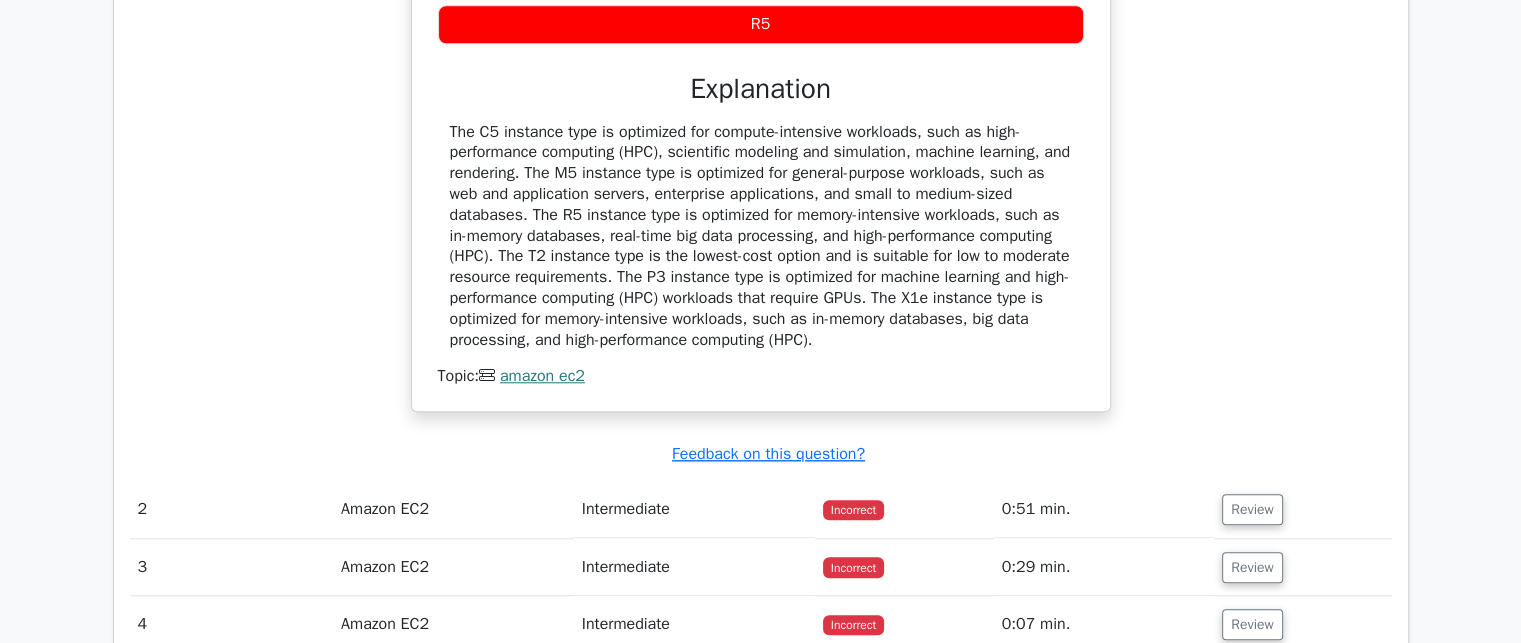 scroll, scrollTop: 1856, scrollLeft: 0, axis: vertical 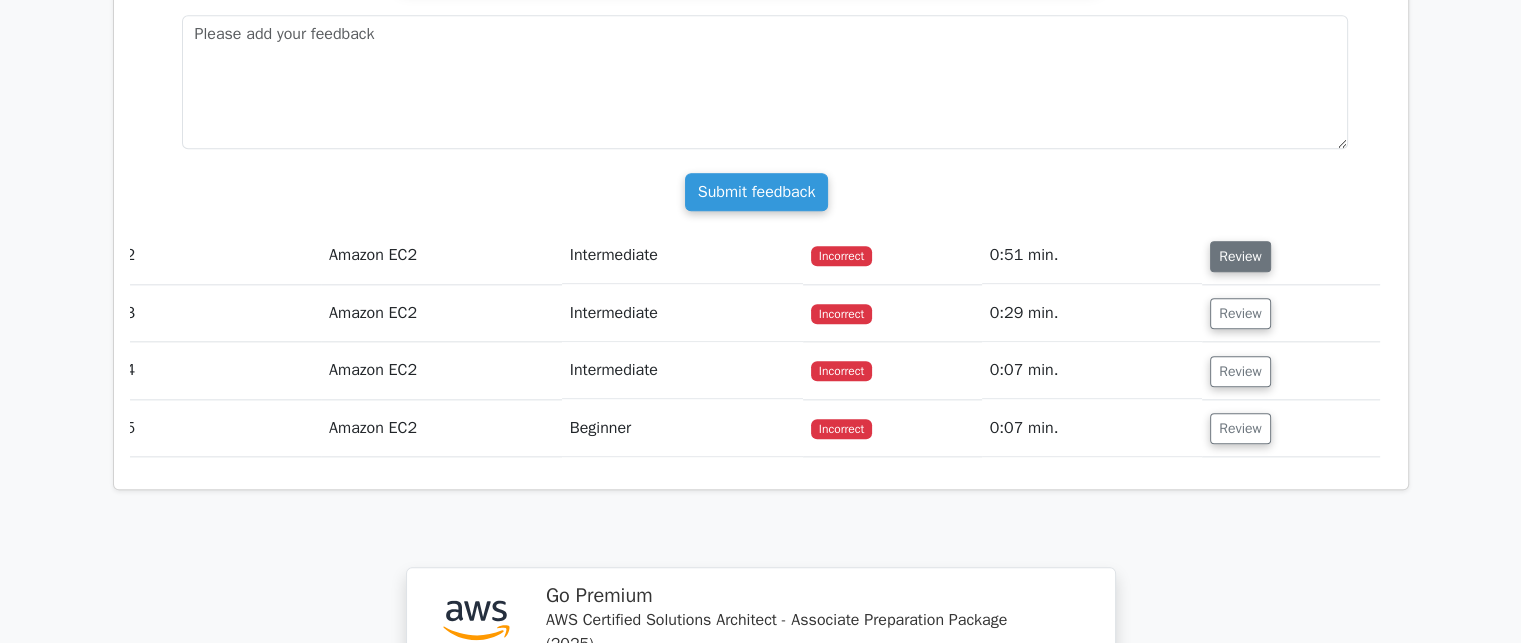 click on "Review" at bounding box center (1240, 256) 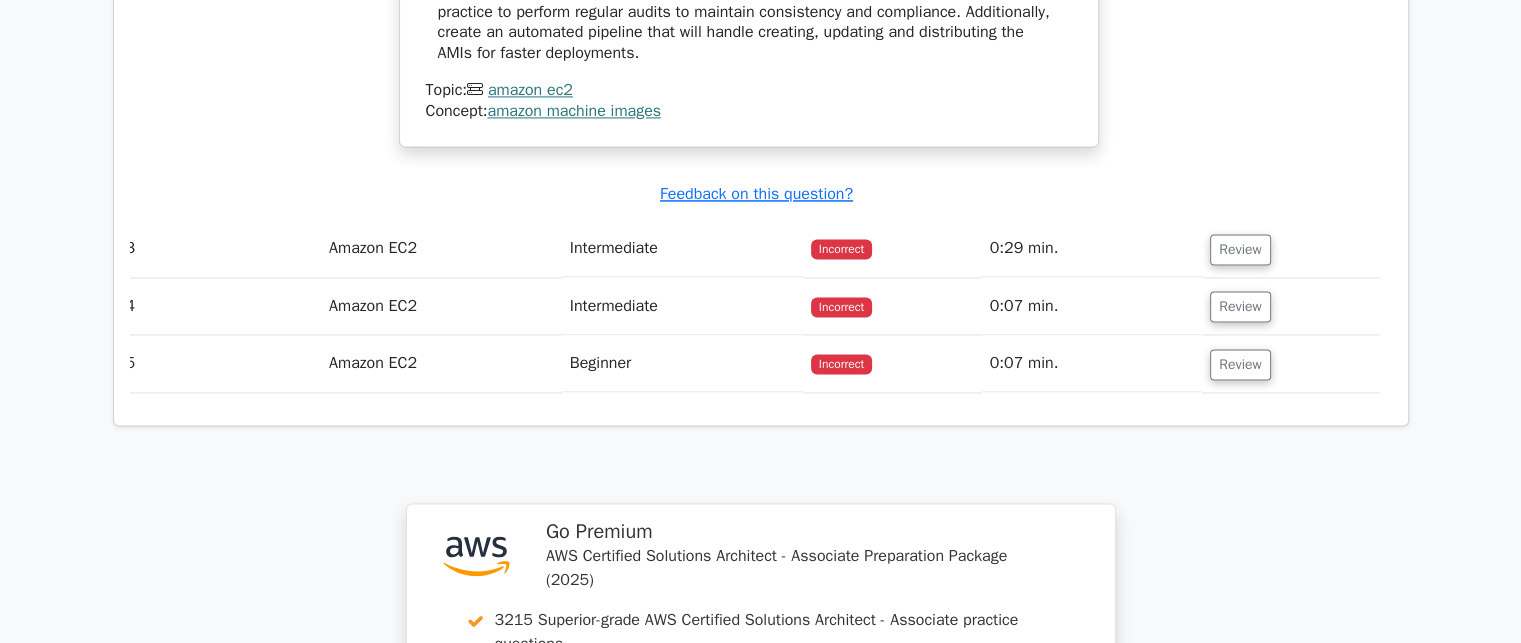 scroll, scrollTop: 3034, scrollLeft: 0, axis: vertical 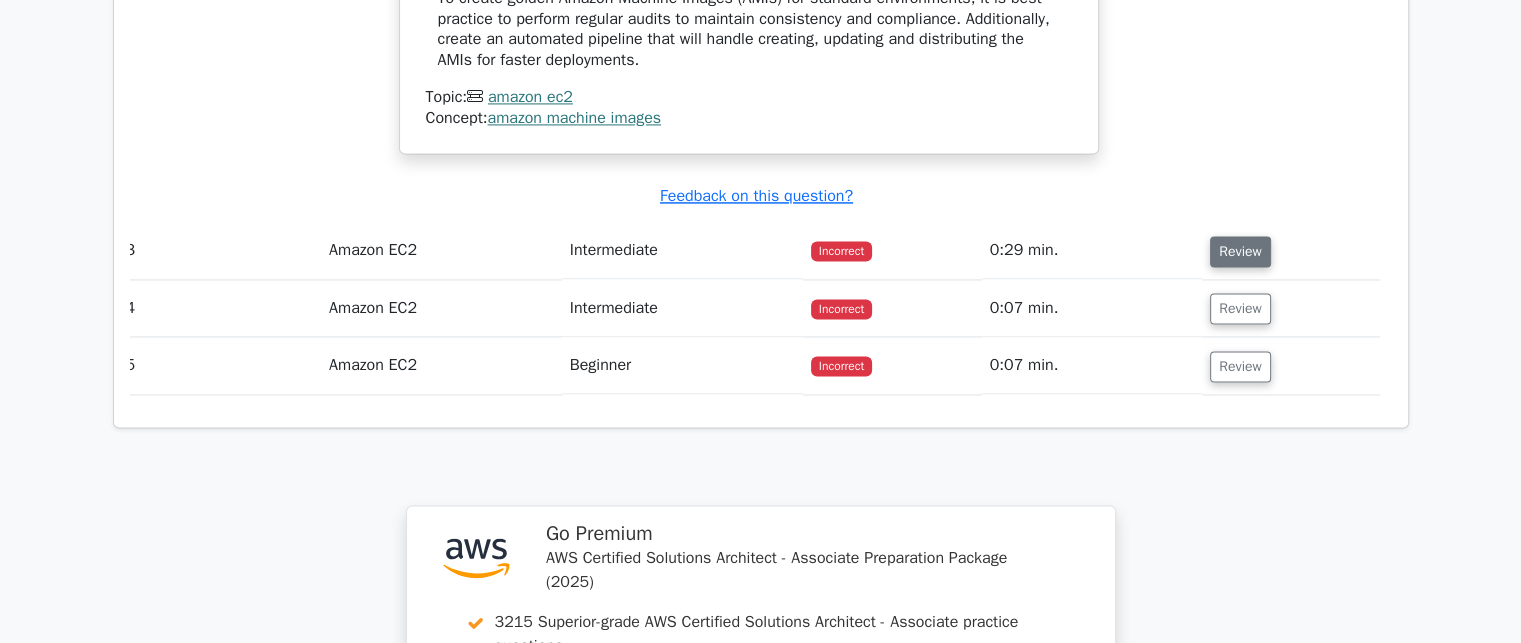 click on "Review" at bounding box center [1240, 251] 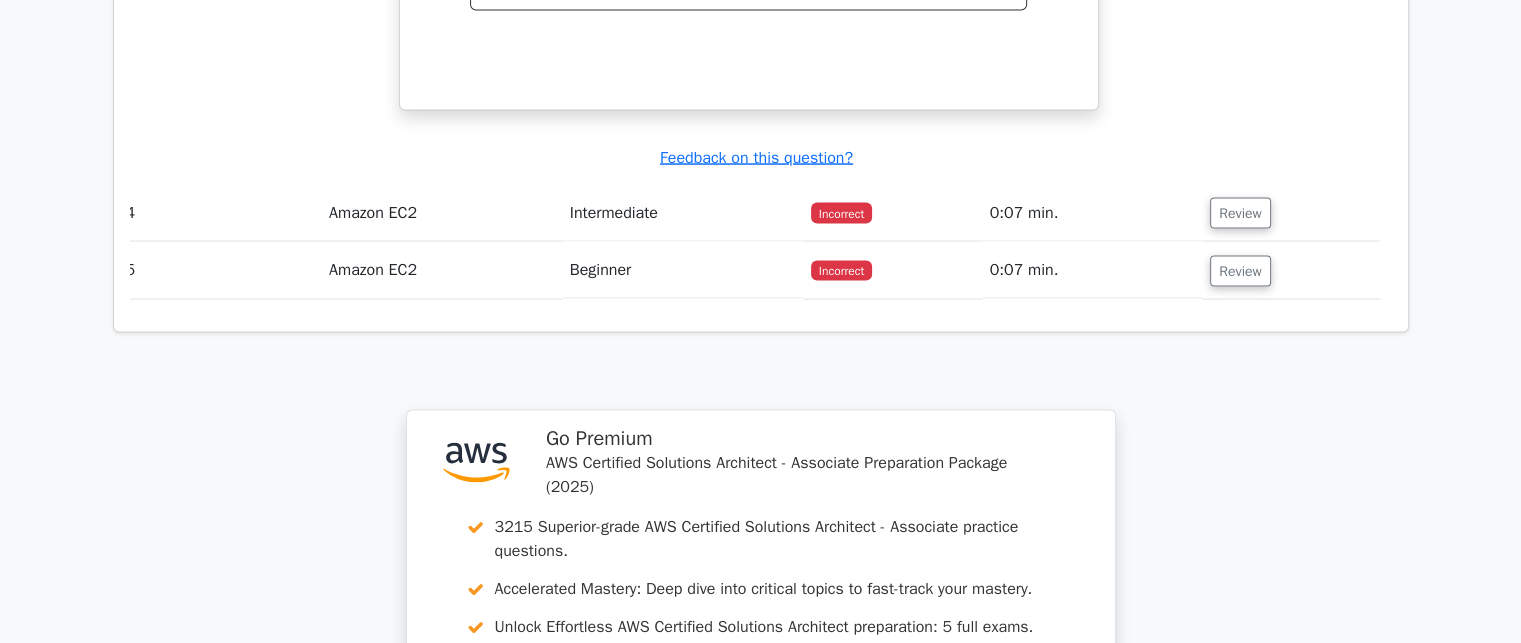 scroll, scrollTop: 3936, scrollLeft: 0, axis: vertical 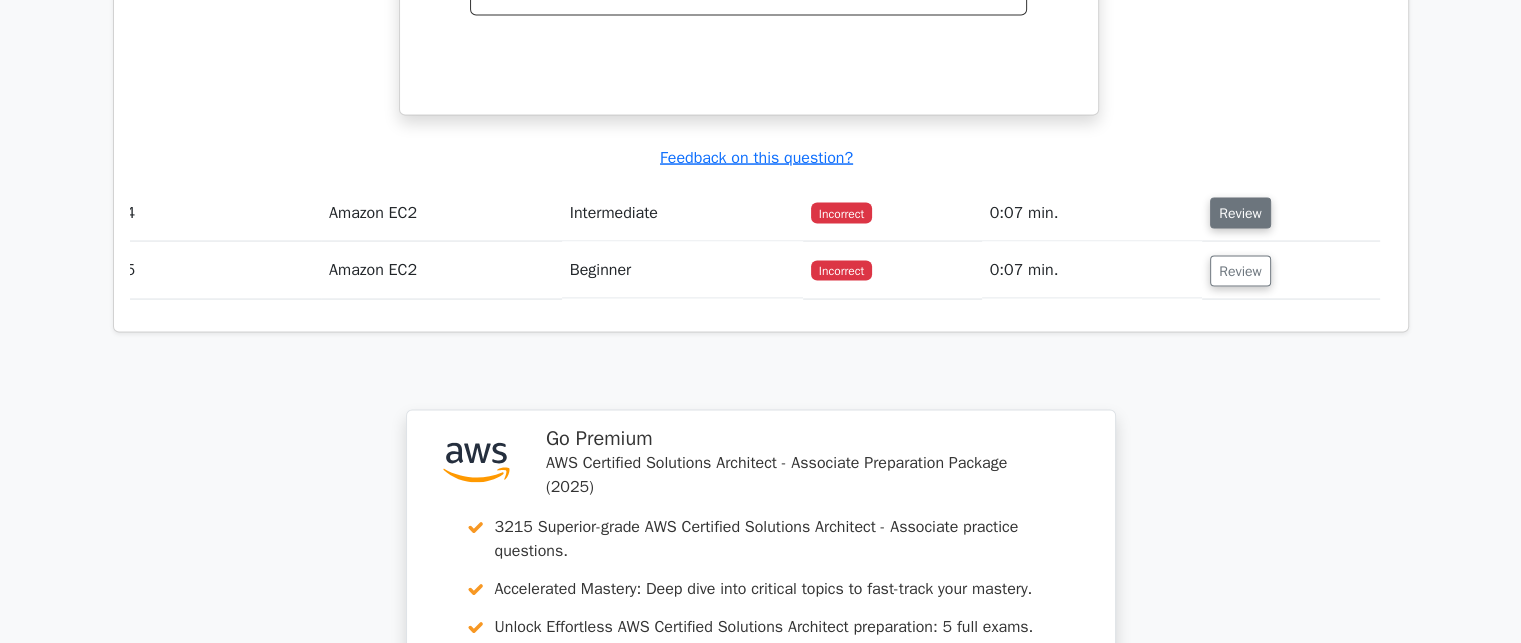 click on "Review" at bounding box center [1240, 213] 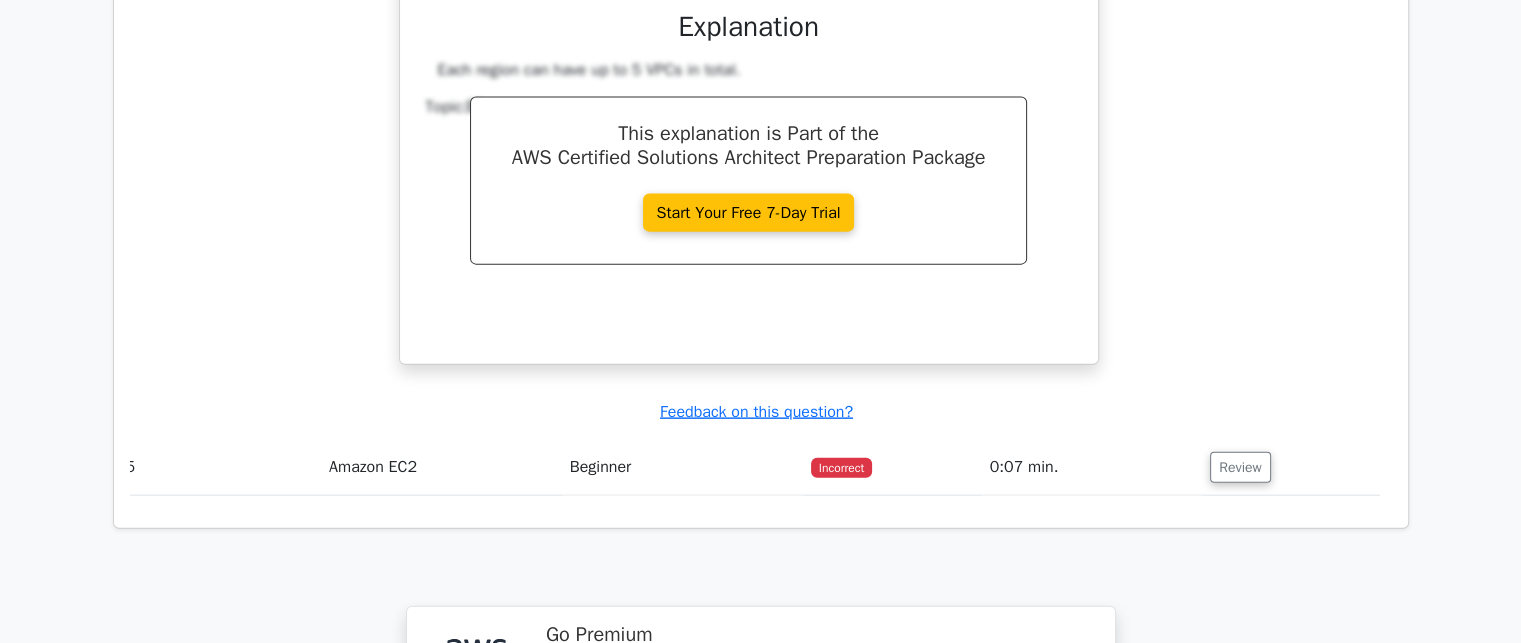 scroll, scrollTop: 4520, scrollLeft: 0, axis: vertical 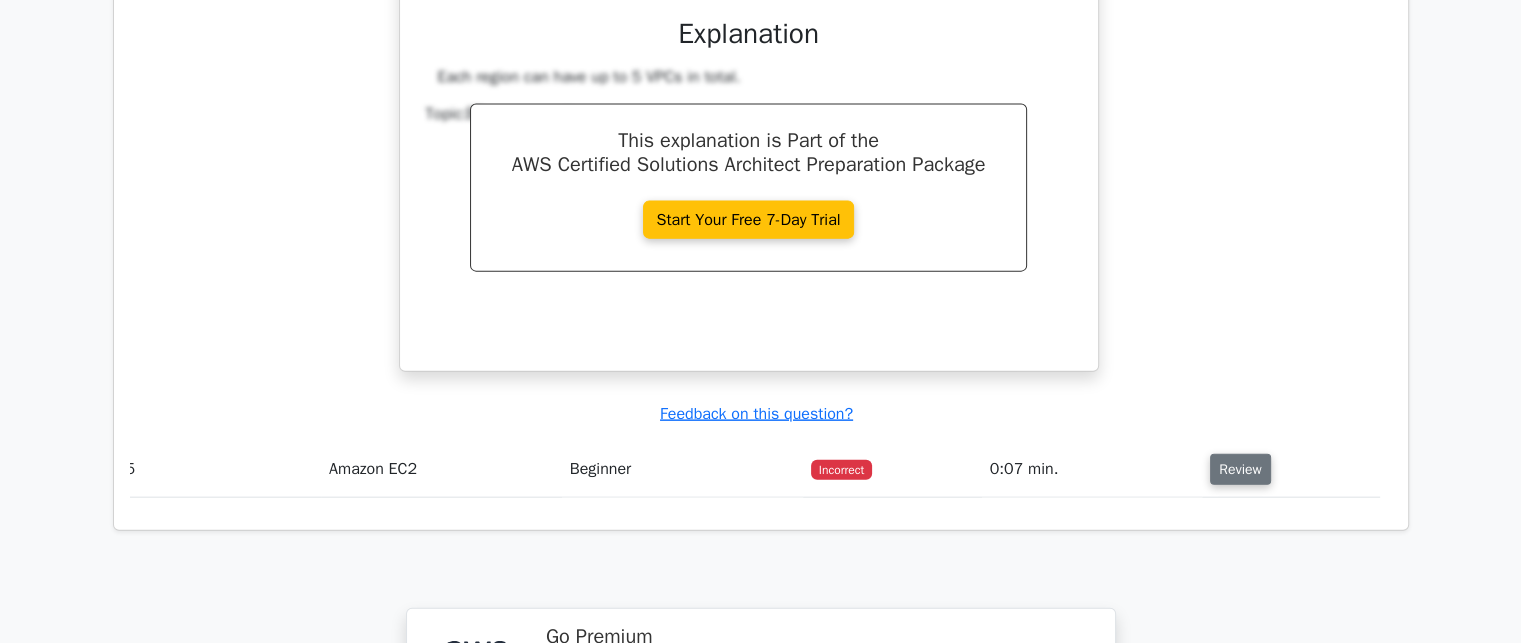 click on "Review" at bounding box center [1240, 469] 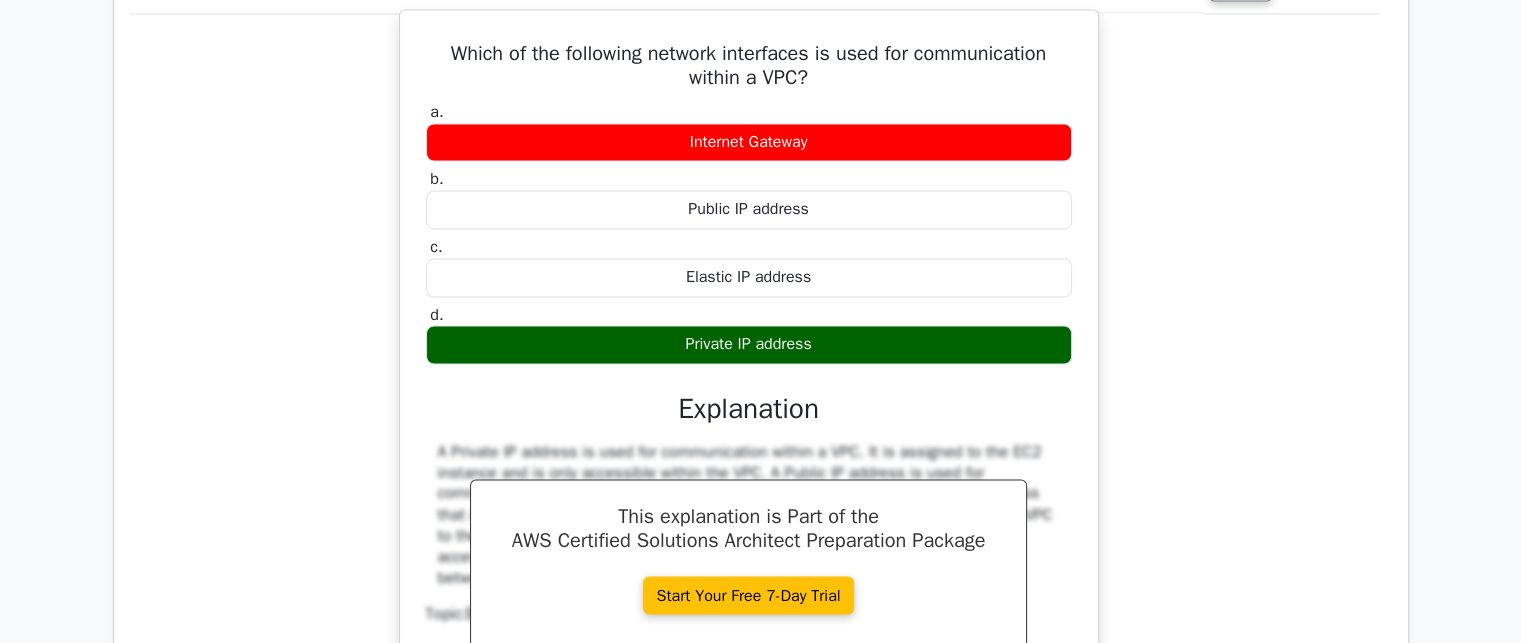 scroll, scrollTop: 3236, scrollLeft: 0, axis: vertical 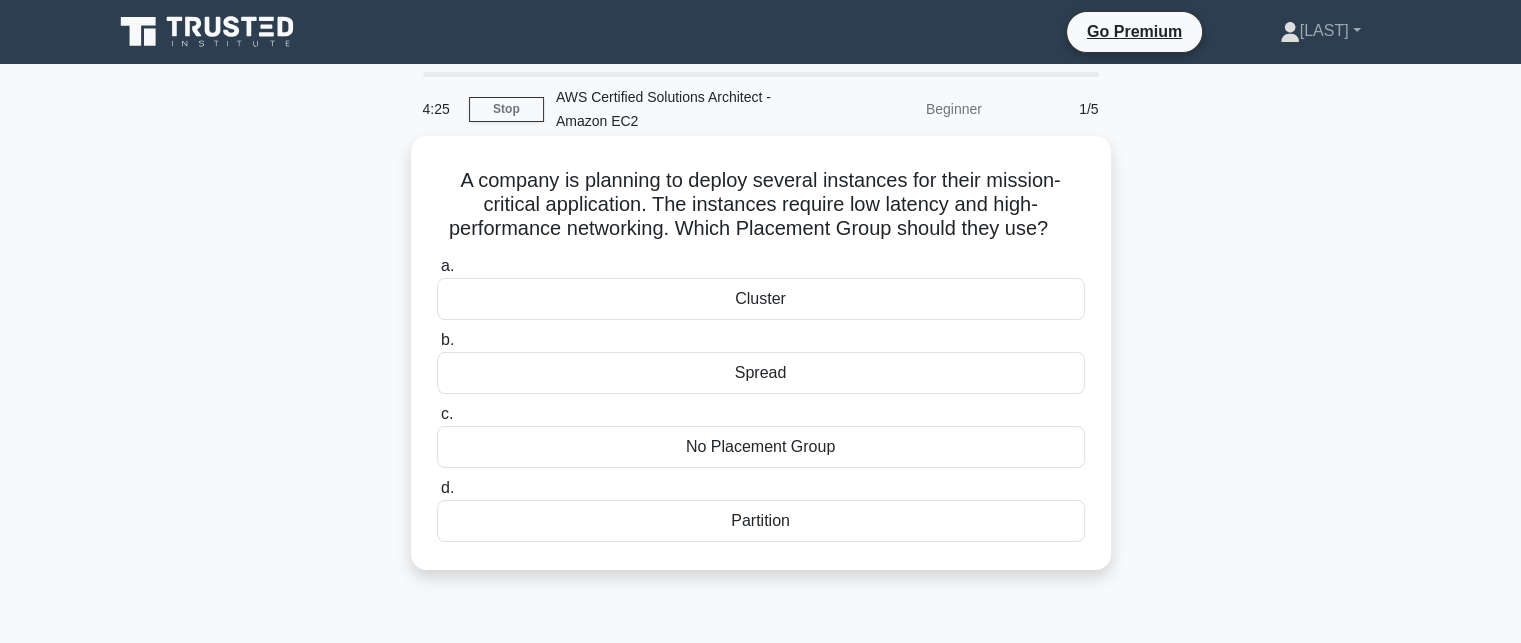 click on "Cluster" at bounding box center (761, 299) 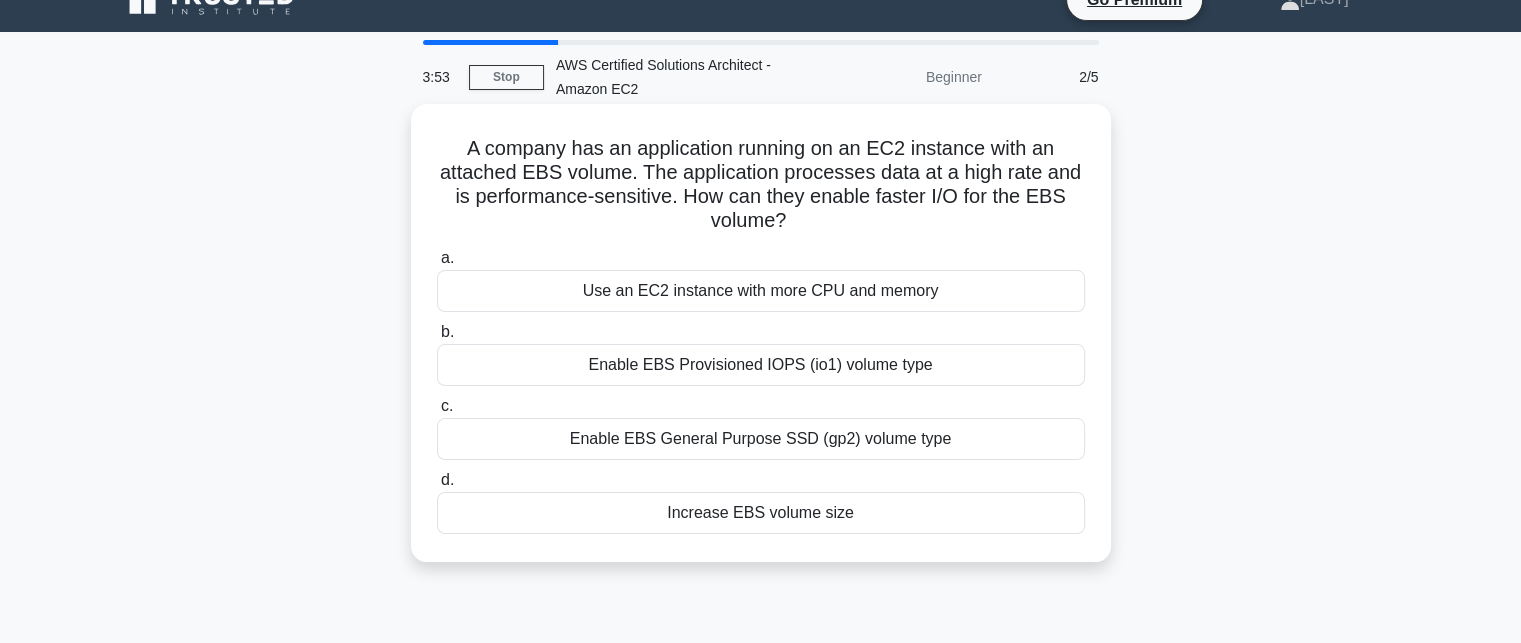 scroll, scrollTop: 36, scrollLeft: 0, axis: vertical 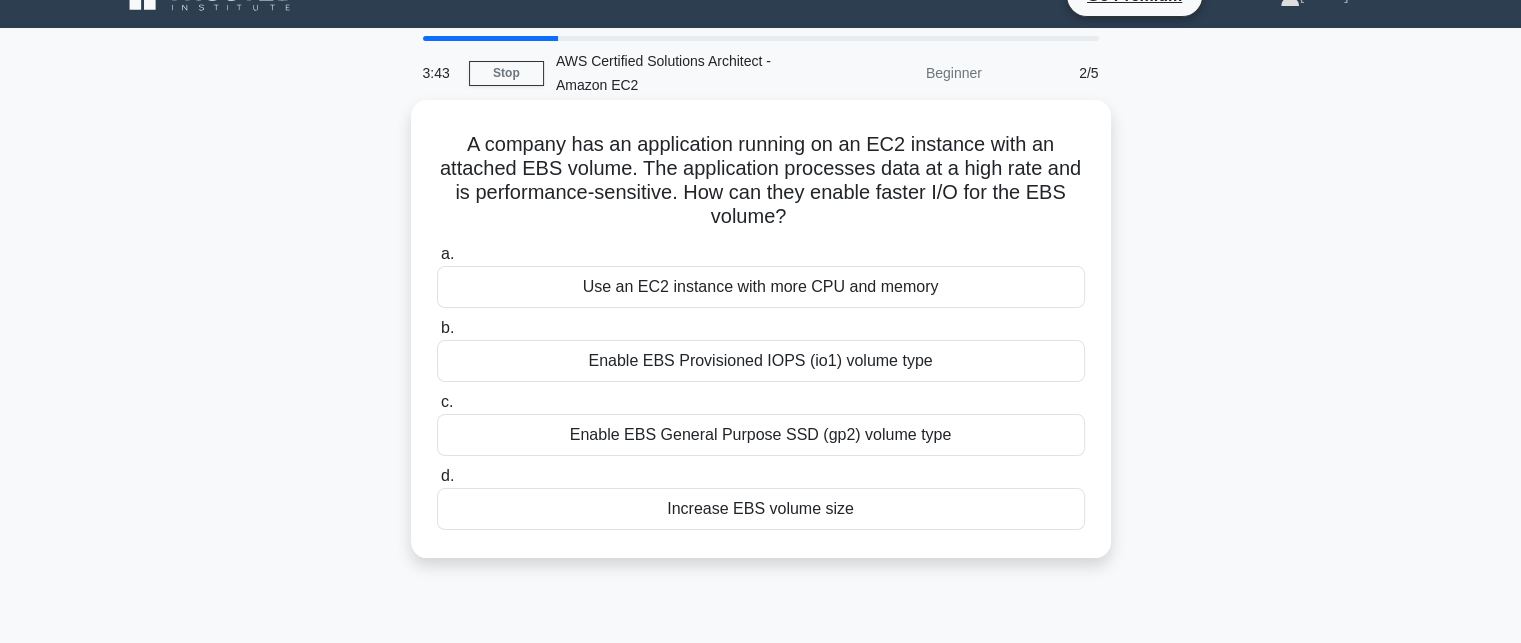 click on "a.
Use an EC2 instance with more CPU and memory
b.
Enable EBS Provisioned IOPS (io1) volume type
c. d." at bounding box center [761, 386] 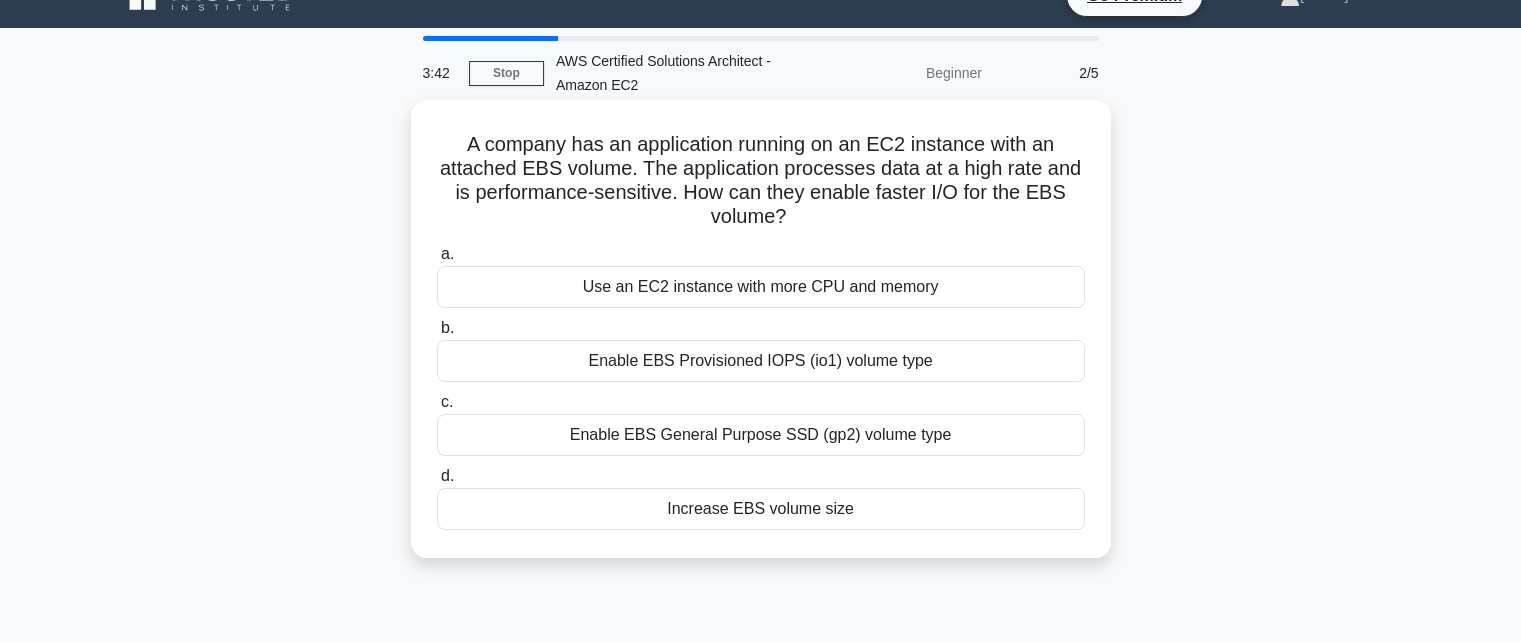 click on "Enable EBS Provisioned IOPS (io1) volume type" at bounding box center [761, 361] 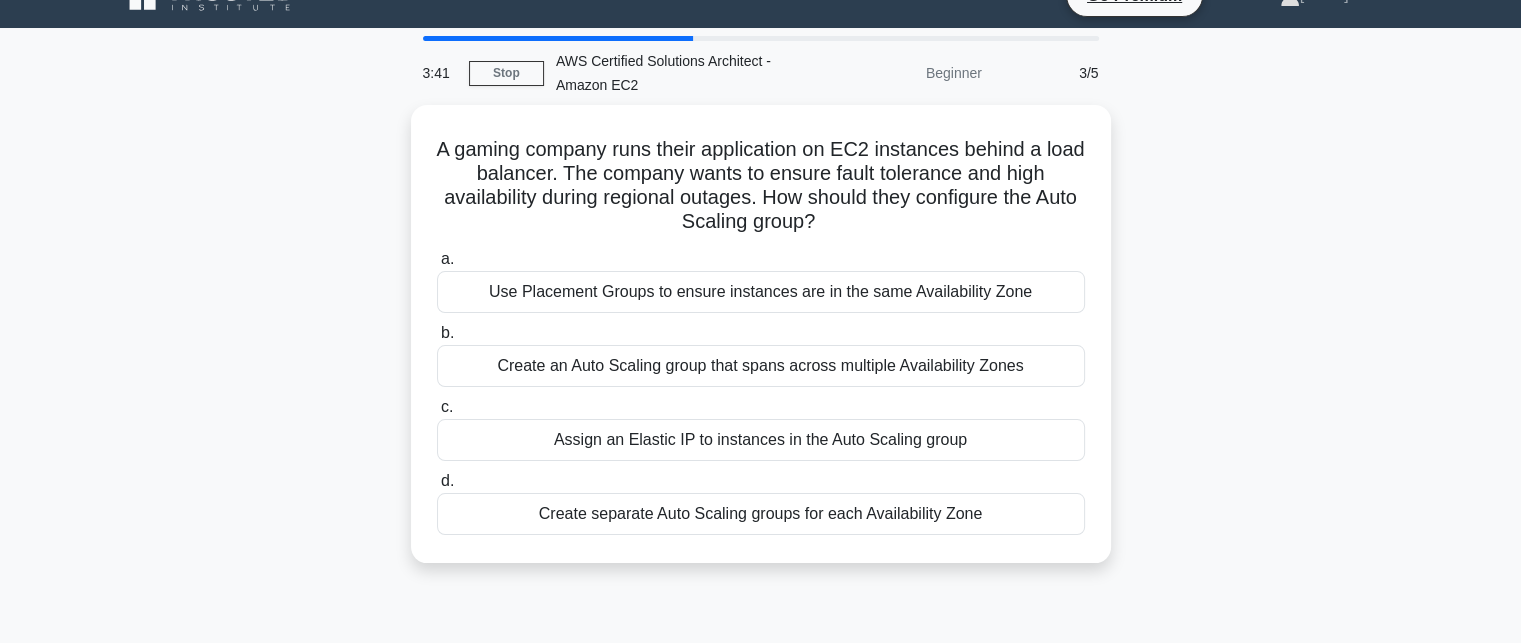 scroll, scrollTop: 0, scrollLeft: 0, axis: both 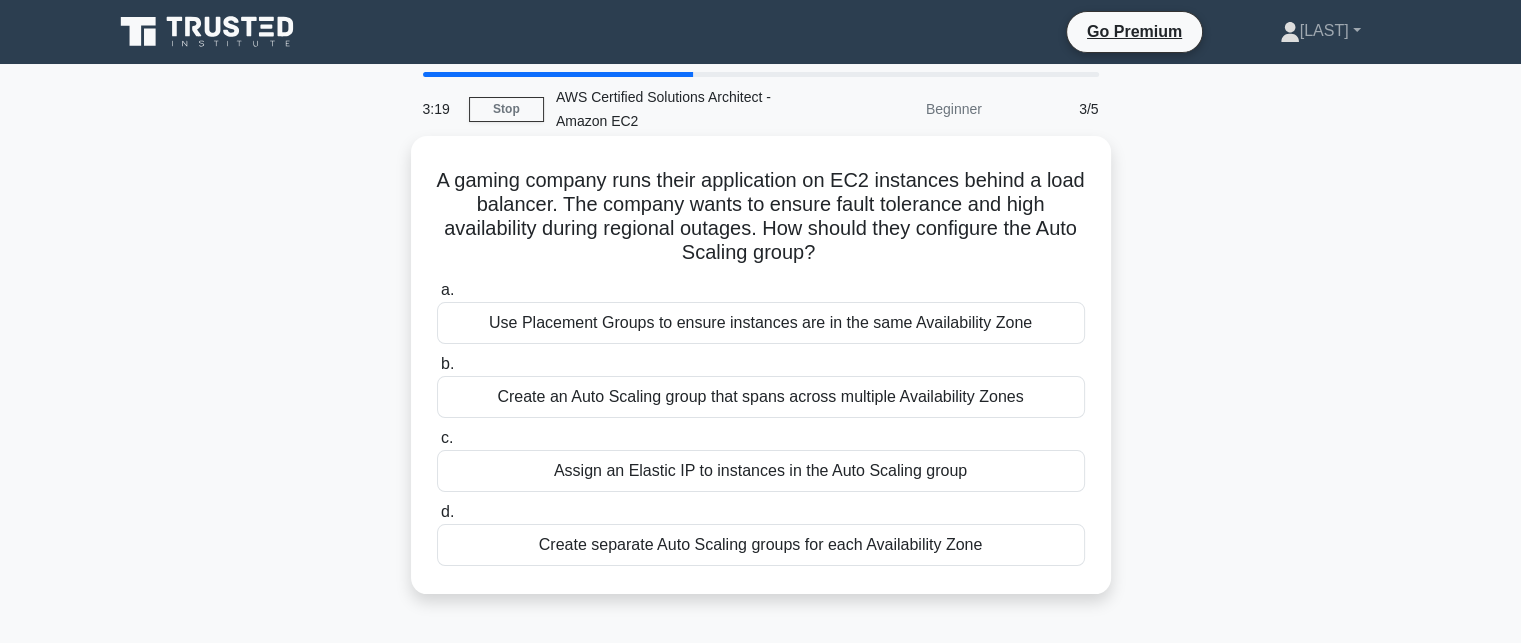 click on "Create an Auto Scaling group that spans across multiple Availability Zones" at bounding box center (761, 397) 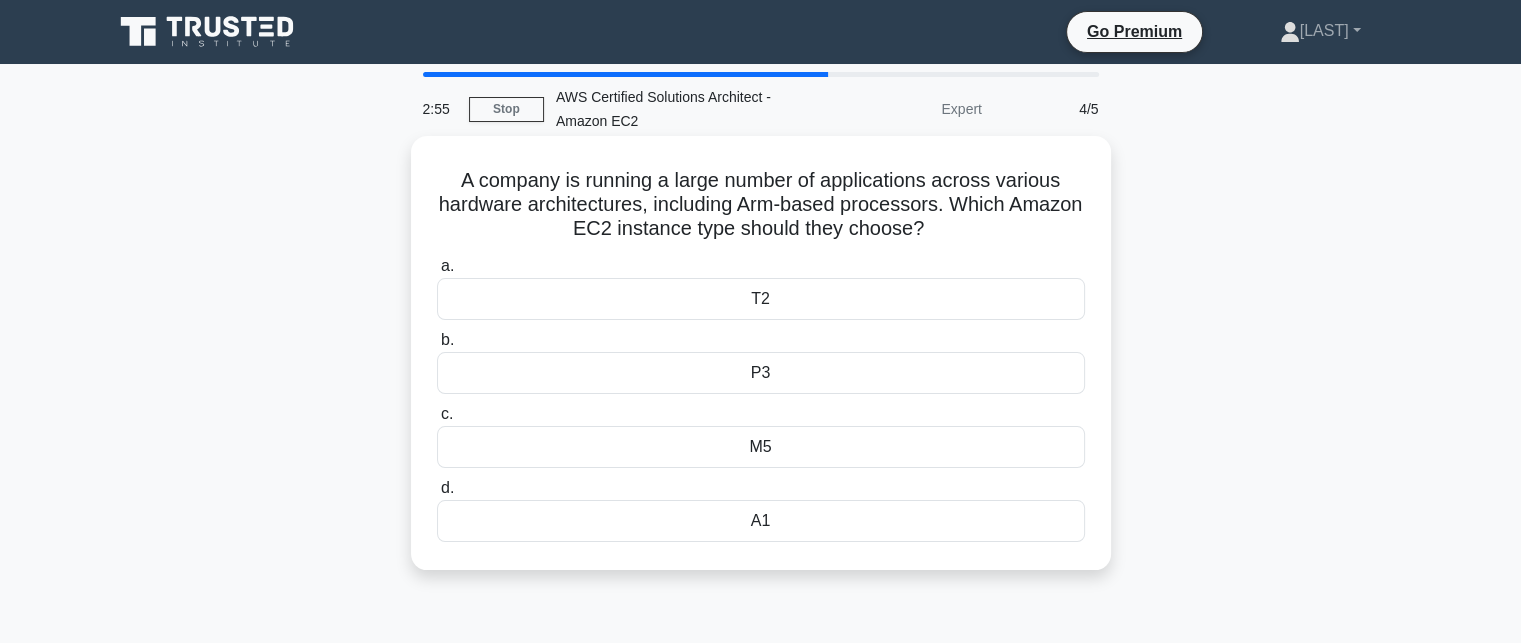 click on "A1" at bounding box center (761, 521) 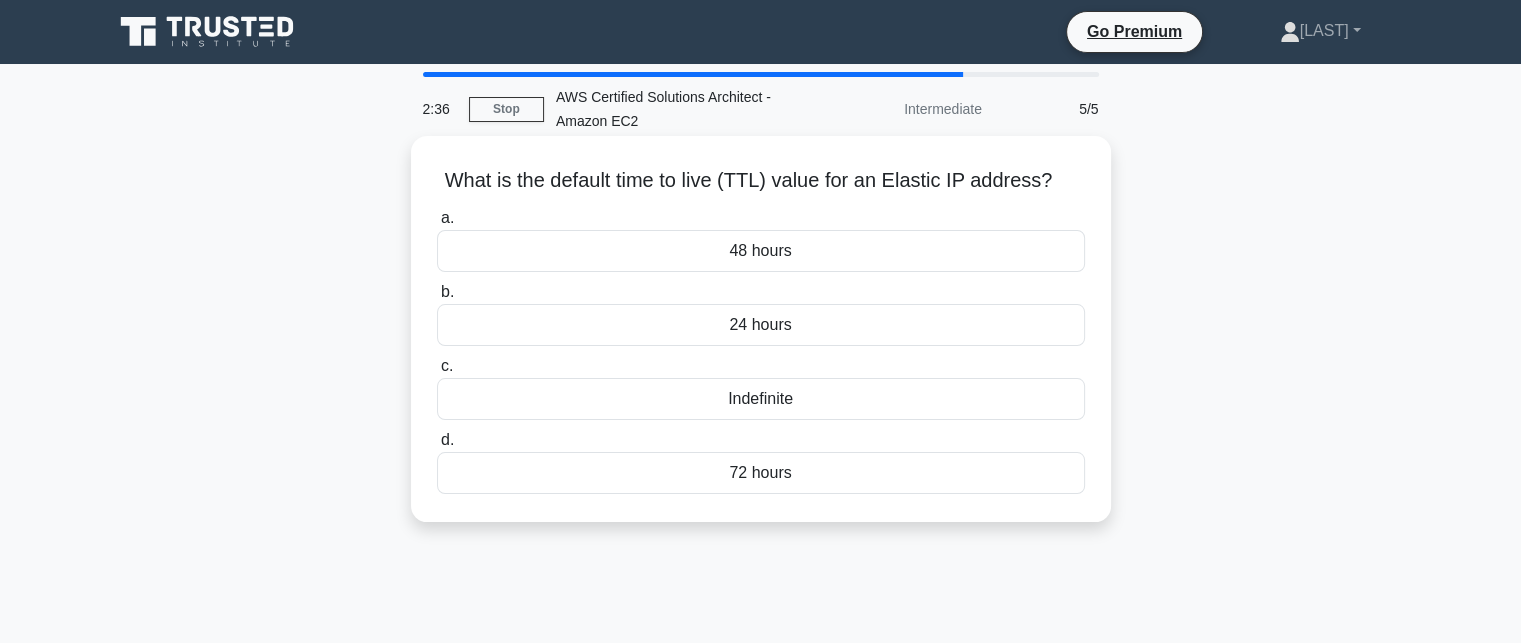 click on "Indefinite" at bounding box center [761, 399] 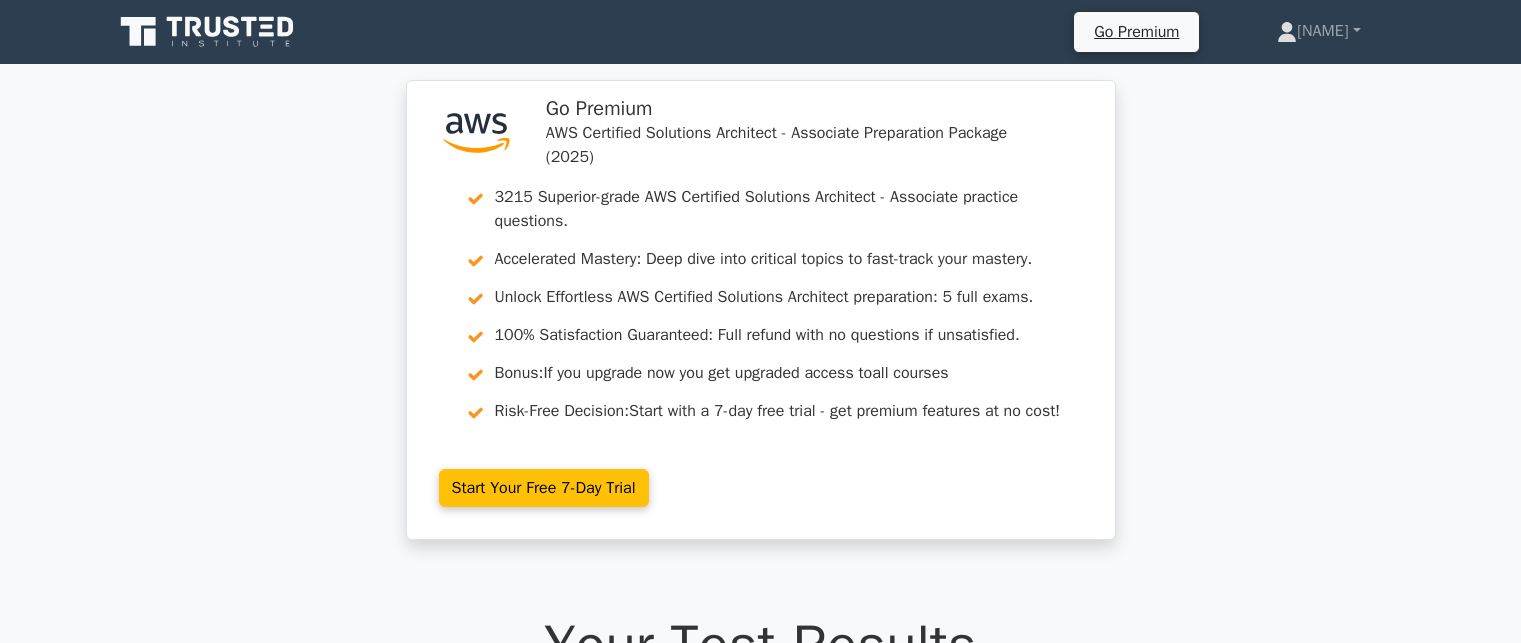 scroll, scrollTop: 0, scrollLeft: 0, axis: both 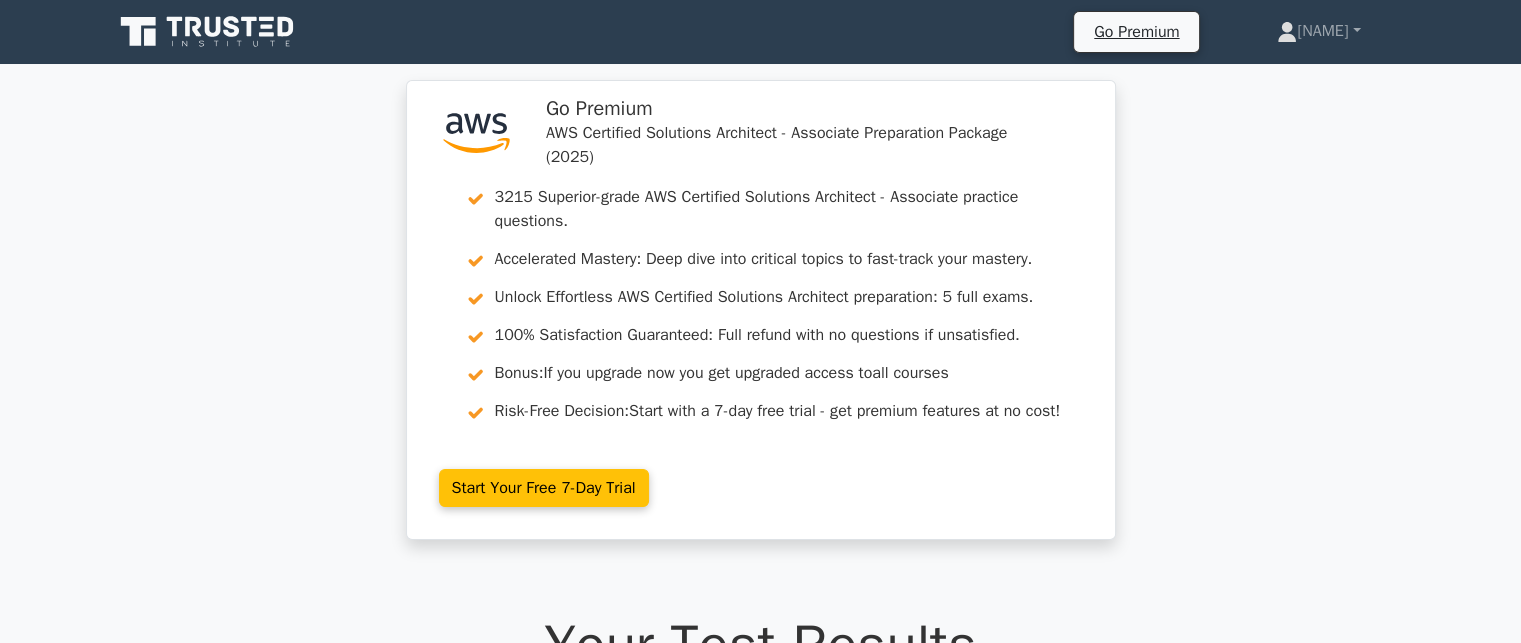 drag, startPoint x: 816, startPoint y: 309, endPoint x: 387, endPoint y: -173, distance: 645.2635 